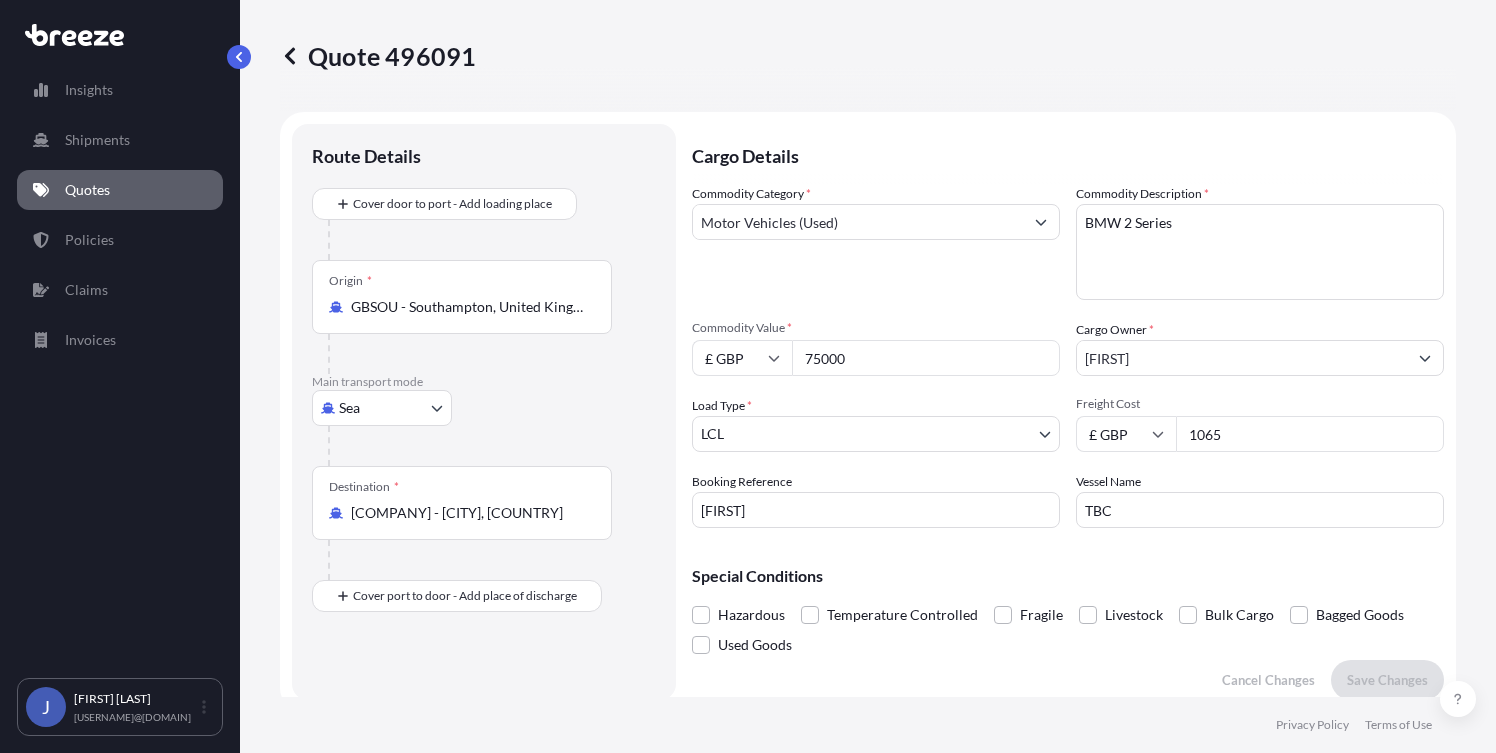 select on "Sea" 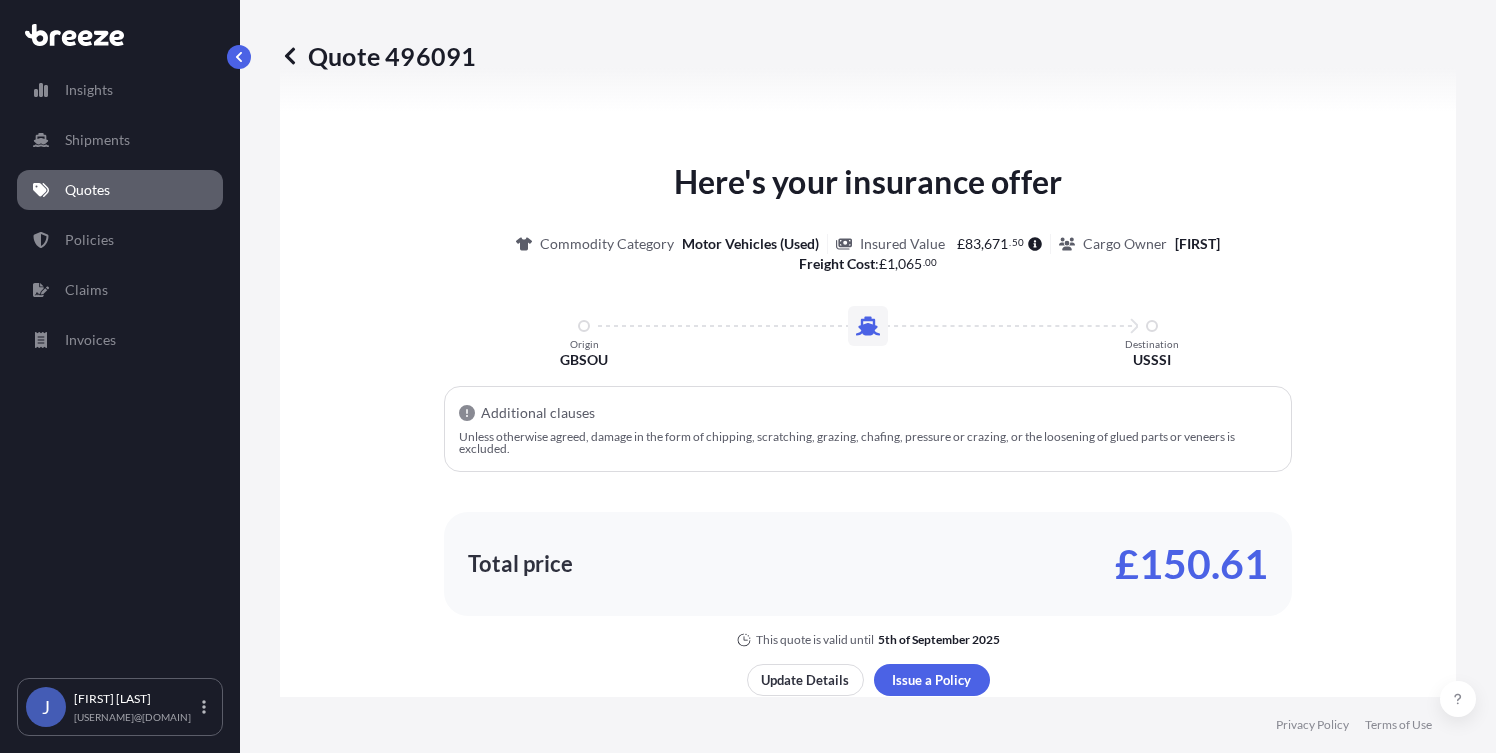 click on "Quotes" at bounding box center (87, 190) 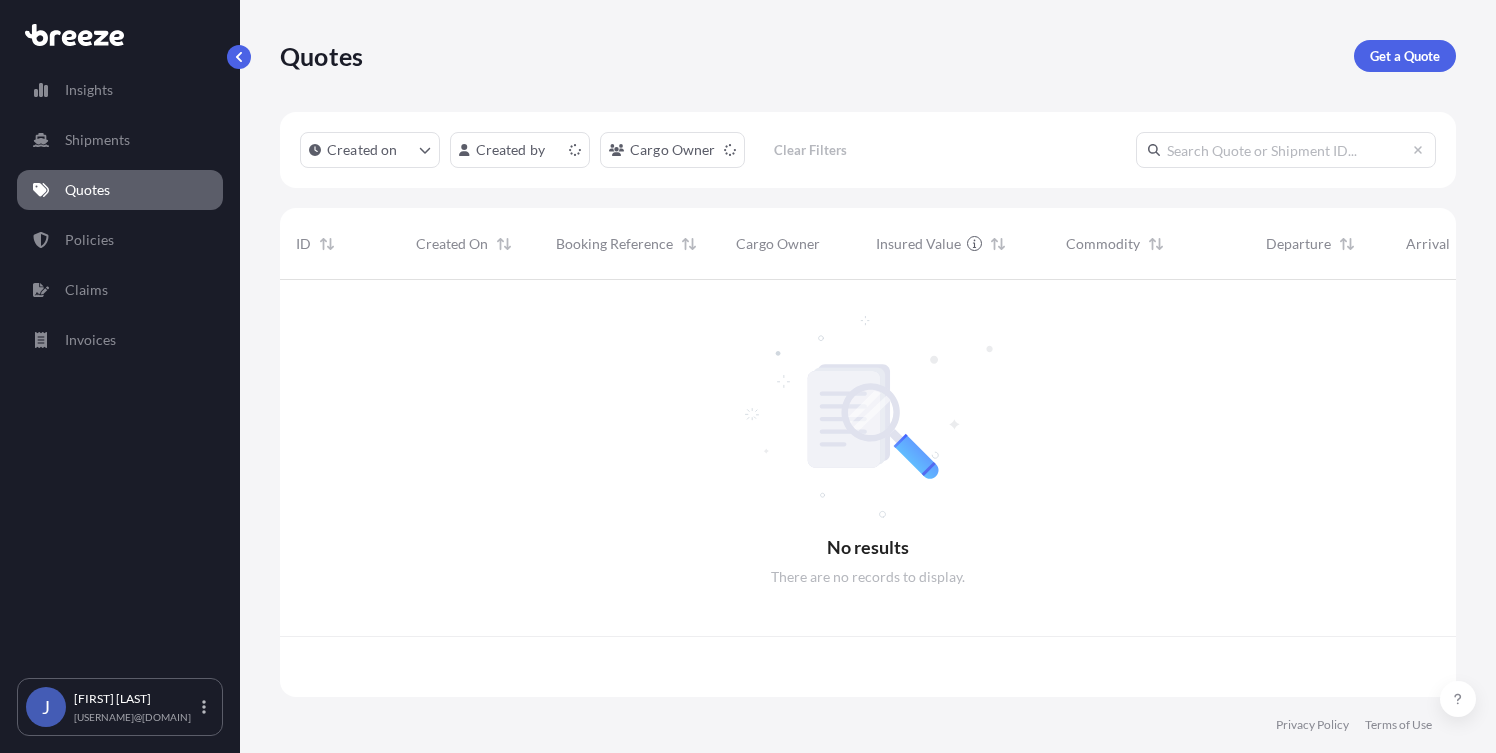 scroll, scrollTop: 0, scrollLeft: 0, axis: both 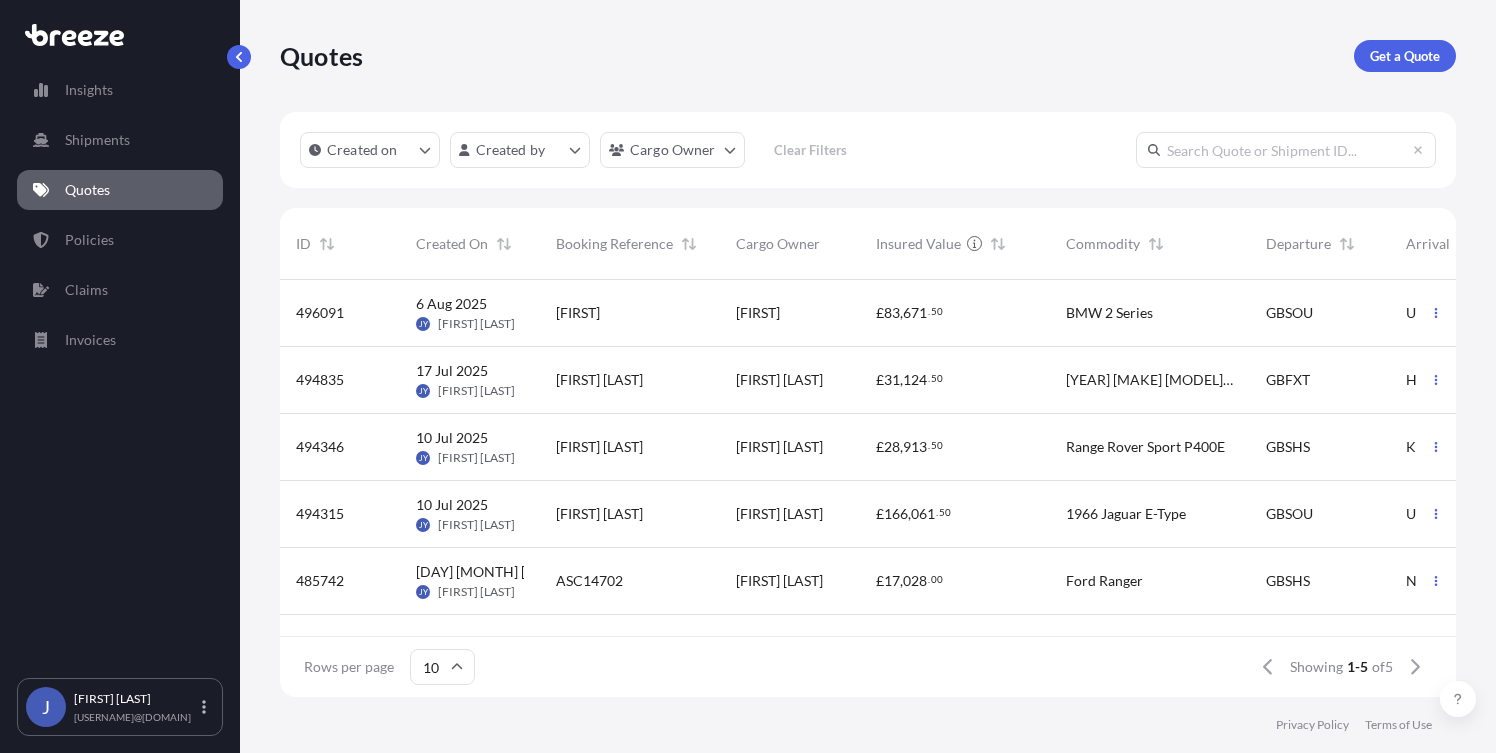 click on "[FIRST] [LAST]" at bounding box center (599, 447) 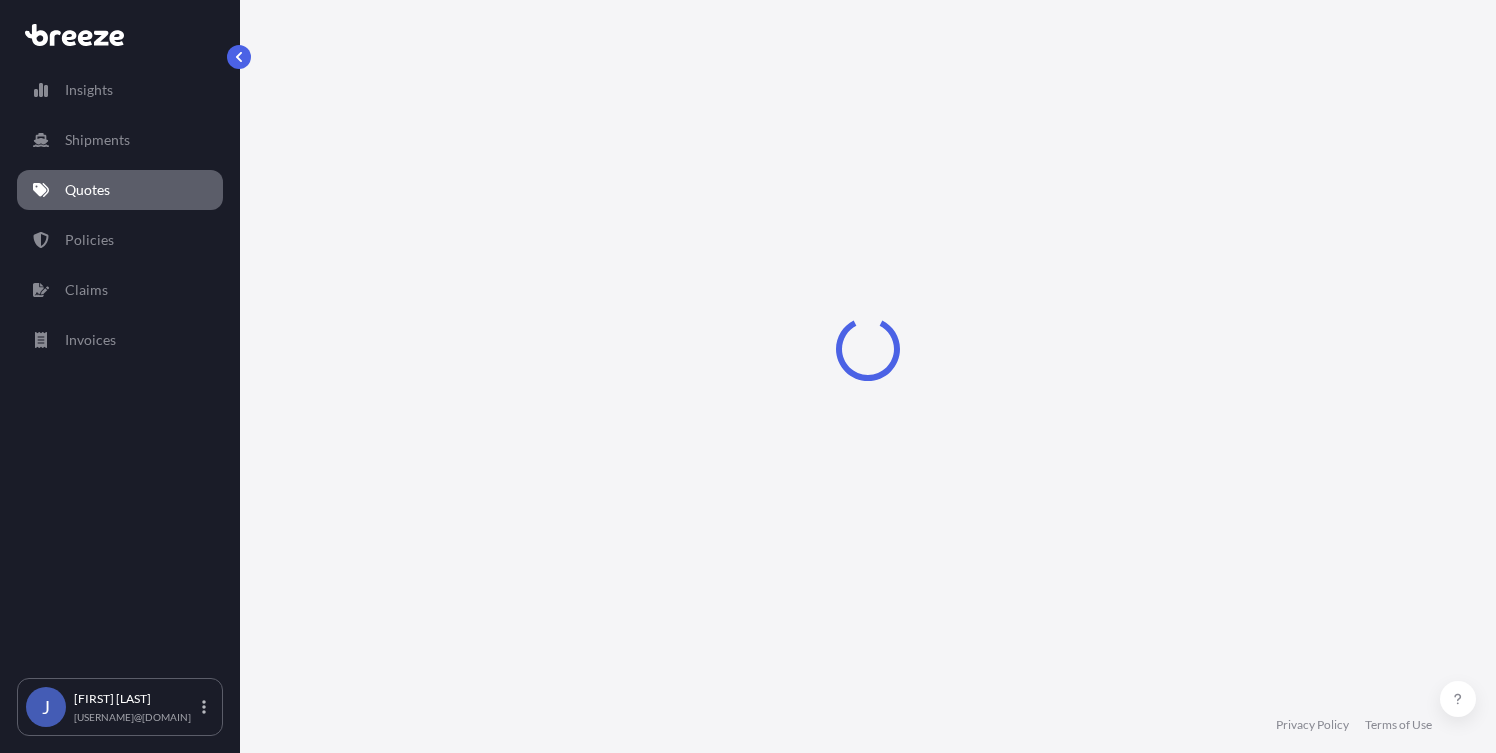 select on "Sea" 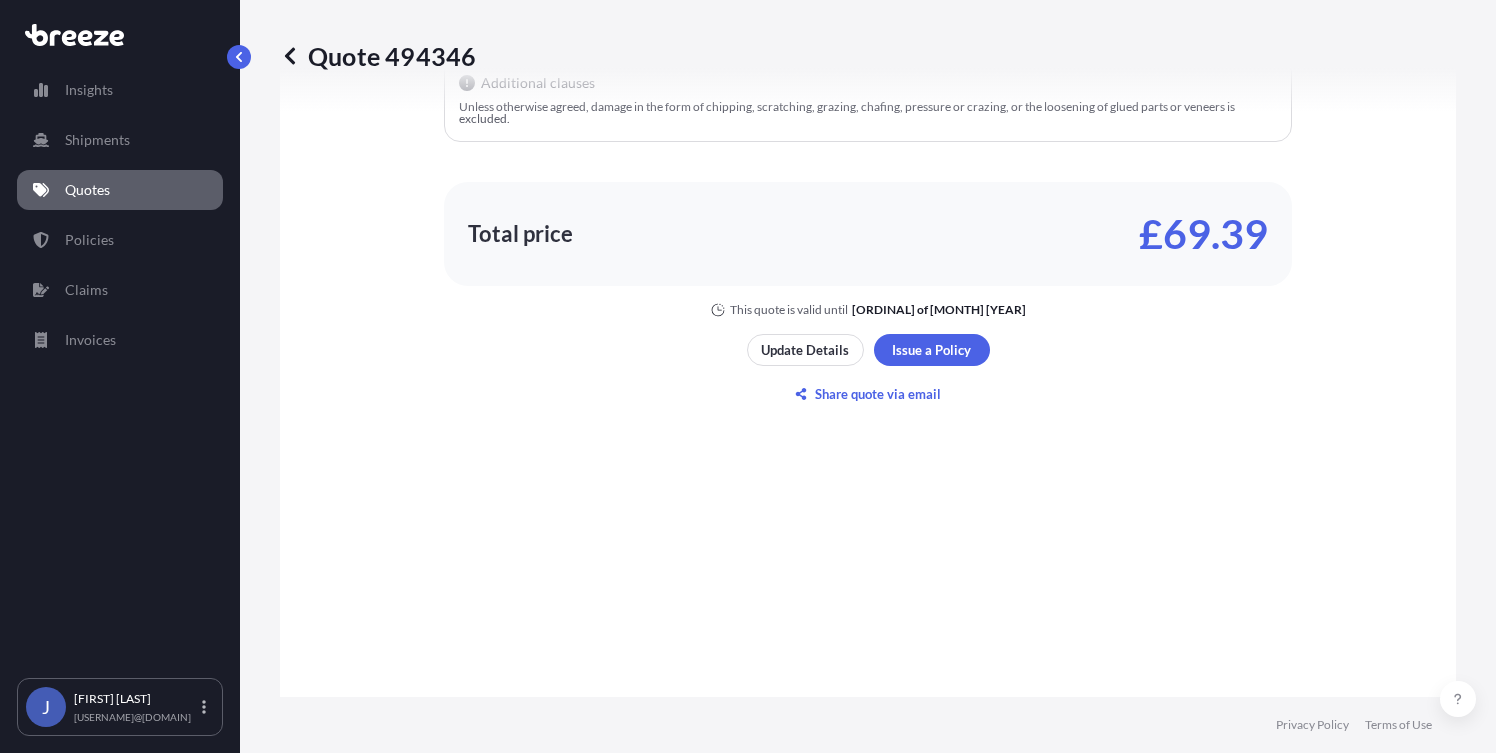 scroll, scrollTop: 1234, scrollLeft: 0, axis: vertical 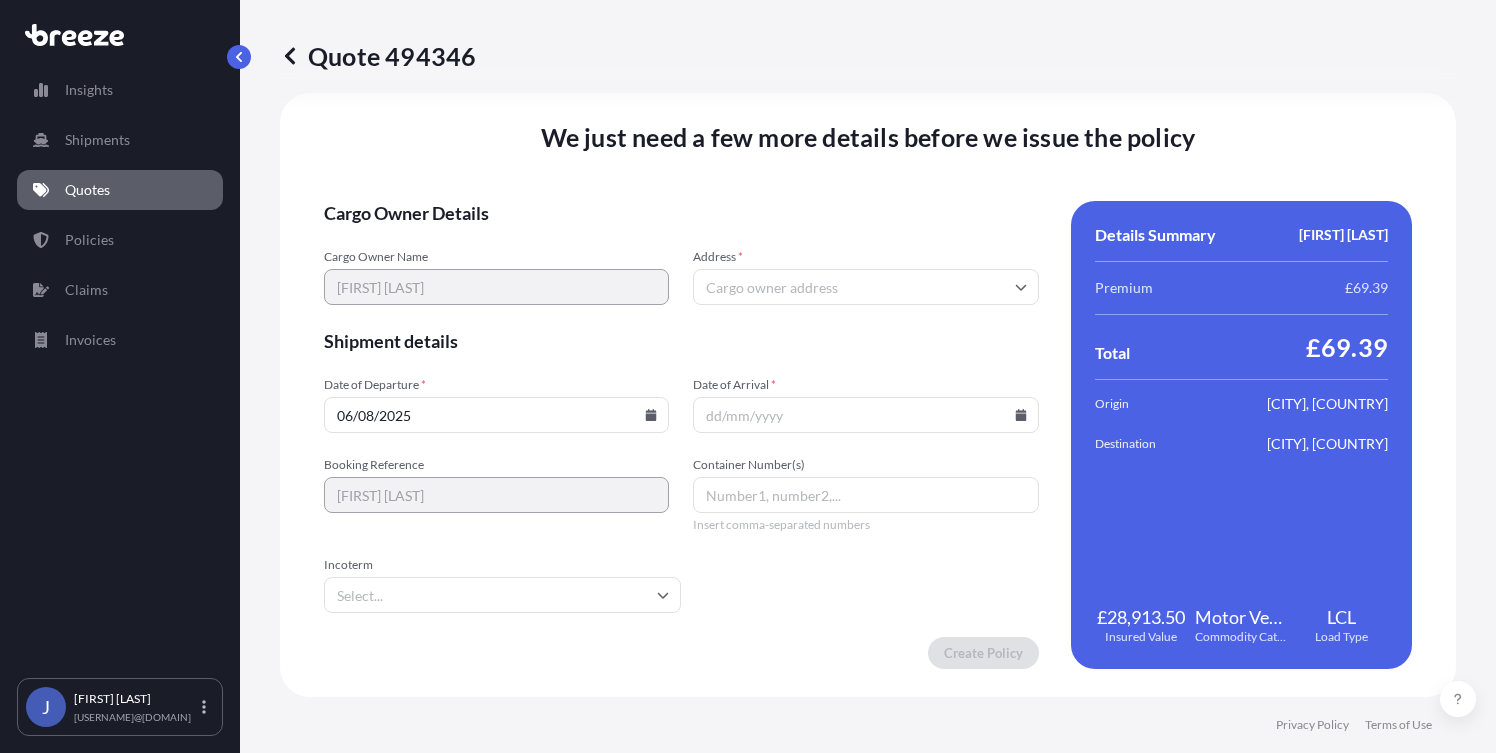 click on "Address   *" at bounding box center (865, 287) 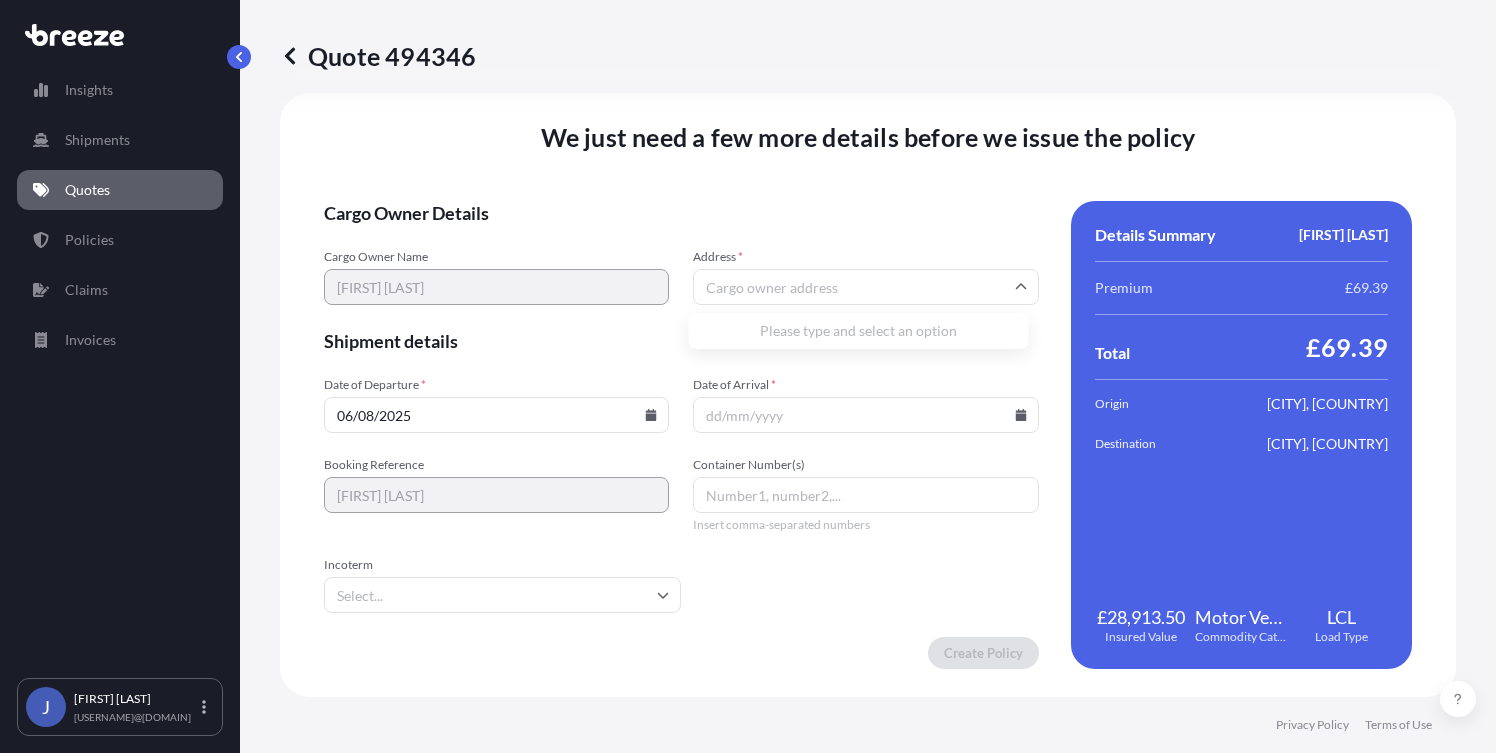paste on "[NUMBER] [STREET] [FLAT] [CITY], [CITY] [POSTAL CODE]" 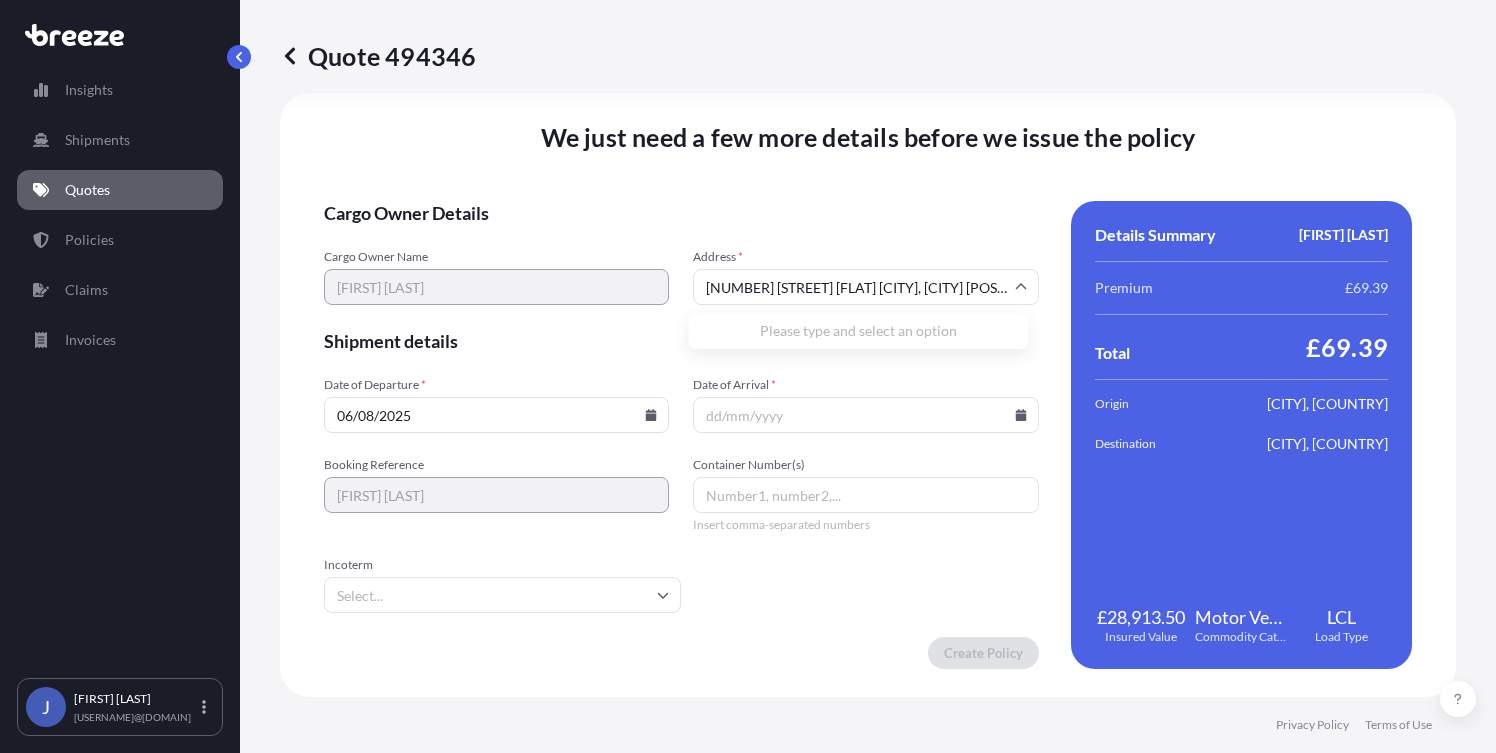 scroll, scrollTop: 0, scrollLeft: 0, axis: both 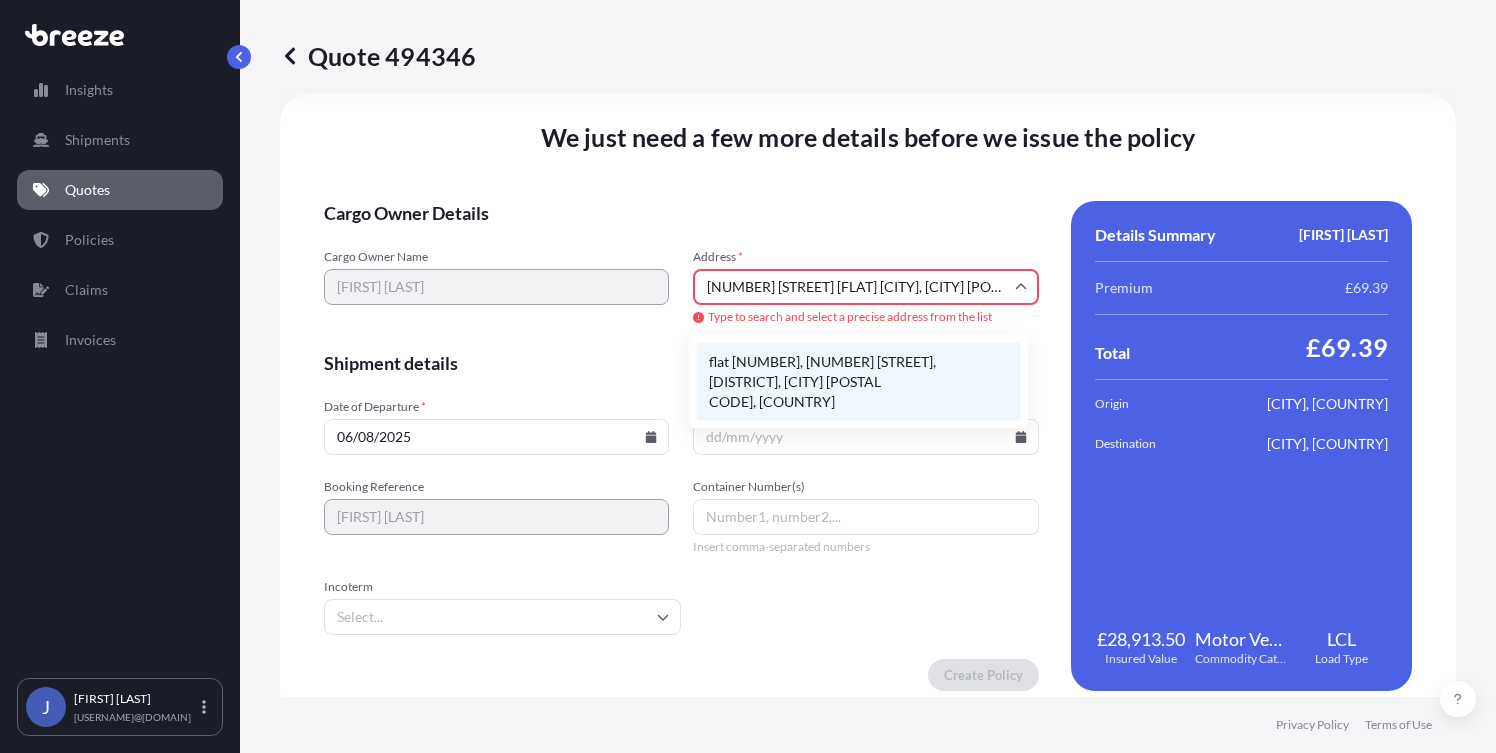 click on "flat [NUMBER], [NUMBER] [STREET], [DISTRICT], [CITY] [POSTAL CODE], [COUNTRY]" at bounding box center (859, 382) 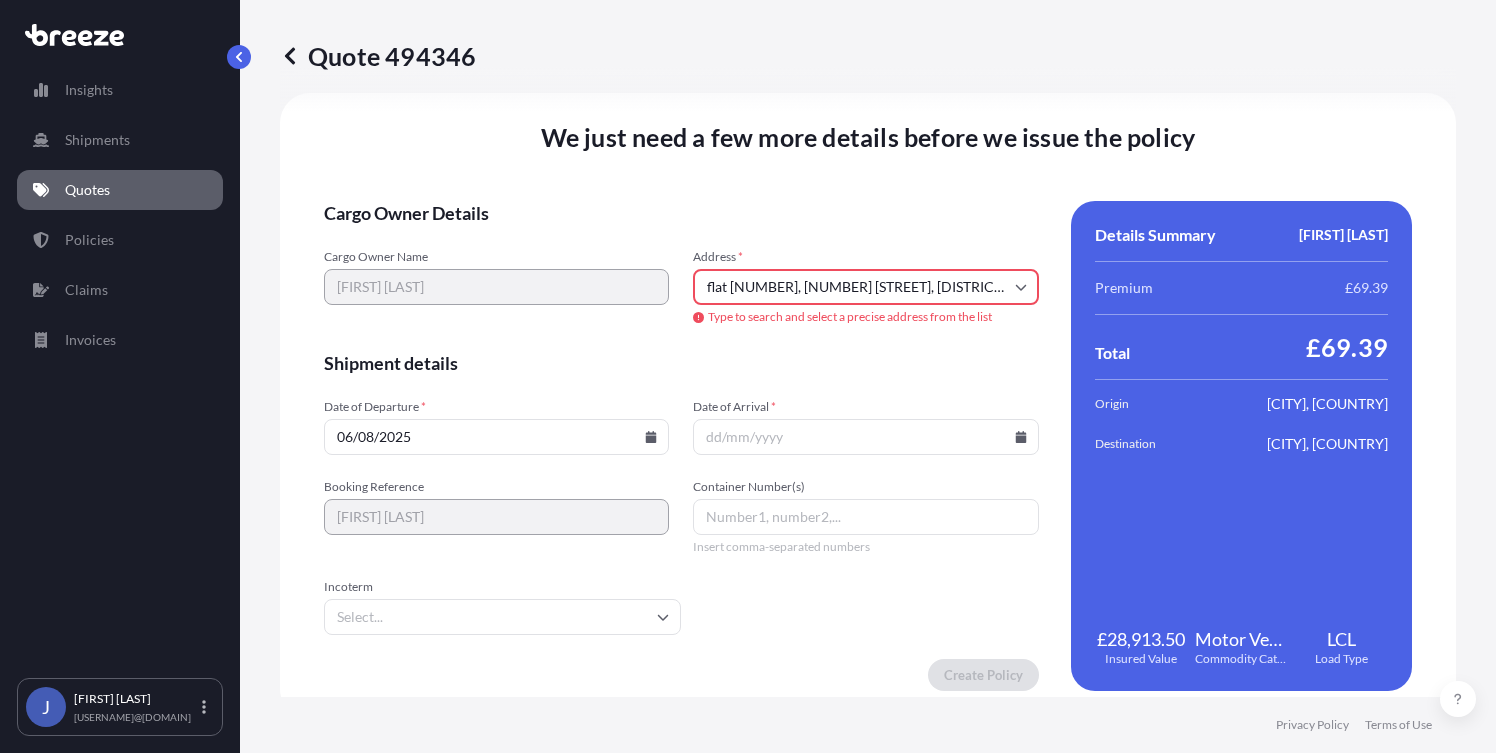 scroll, scrollTop: 0, scrollLeft: 0, axis: both 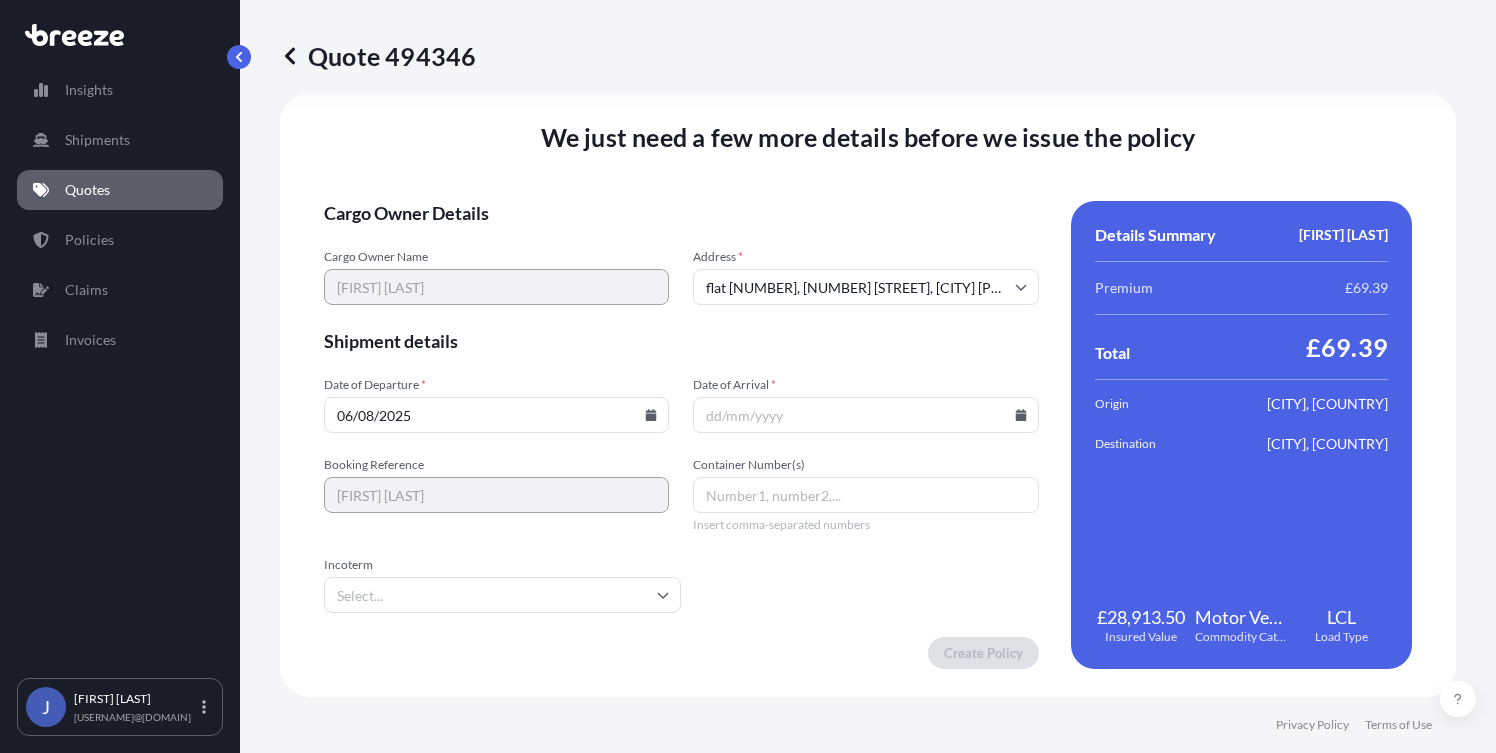 click on "Container Number(s)" at bounding box center [865, 495] 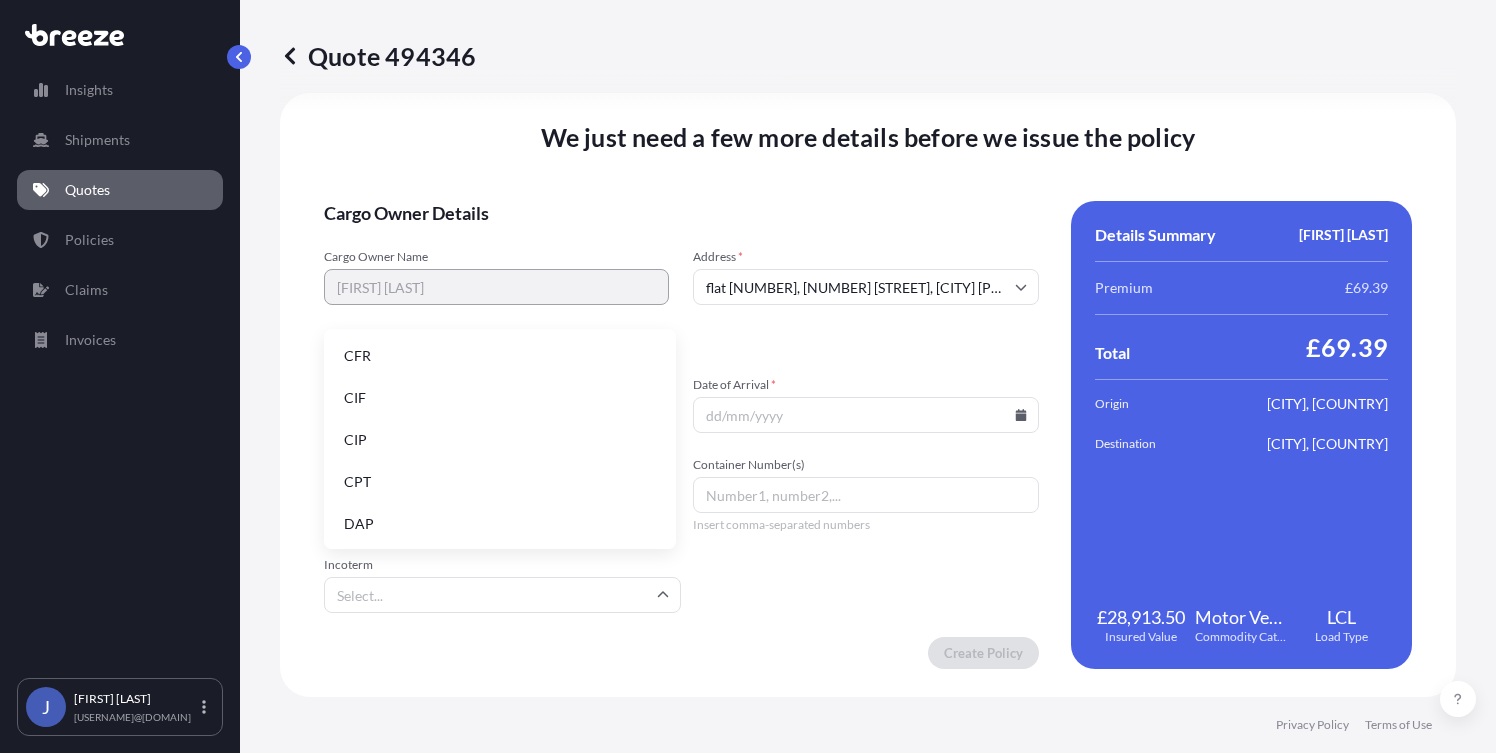 click on "Incoterm" at bounding box center (502, 595) 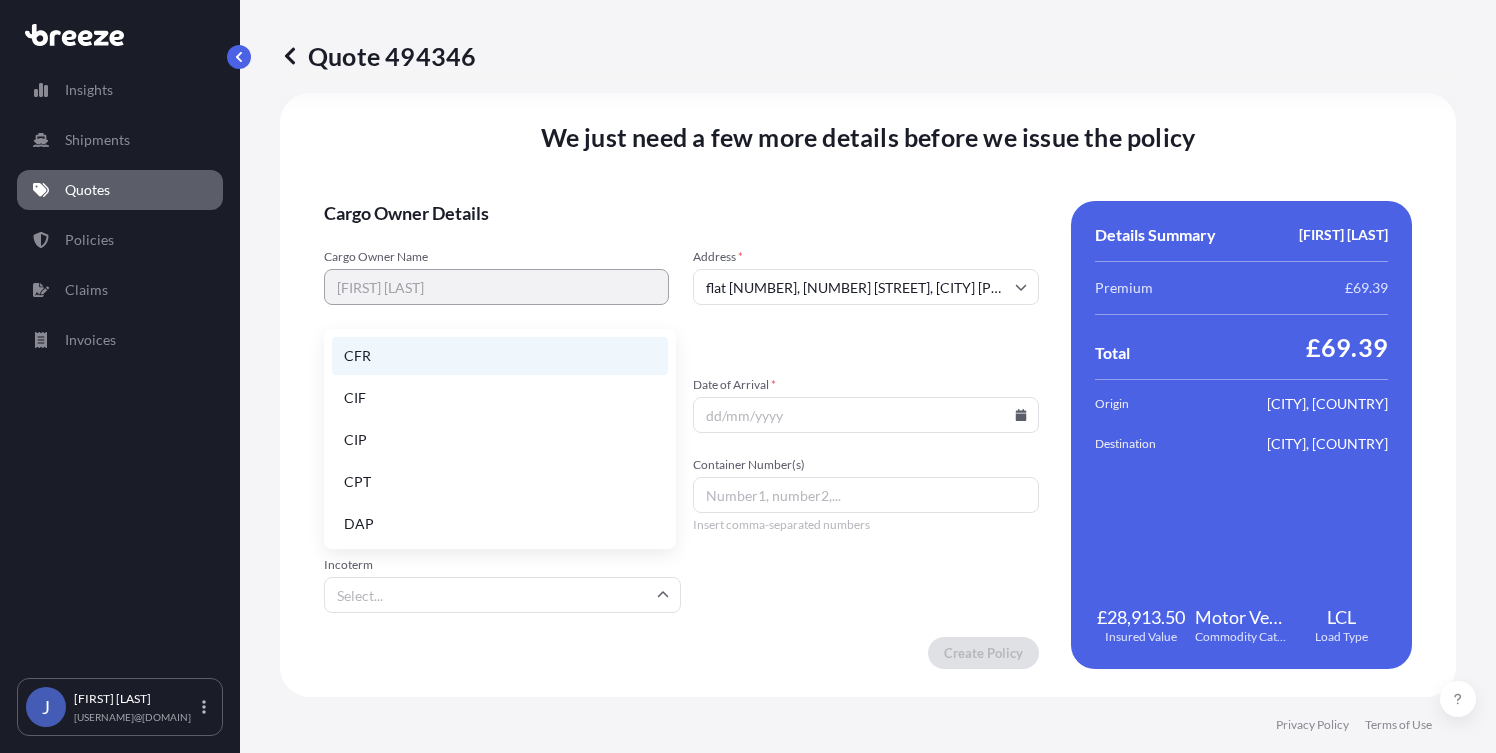 click on "CFR" at bounding box center (500, 356) 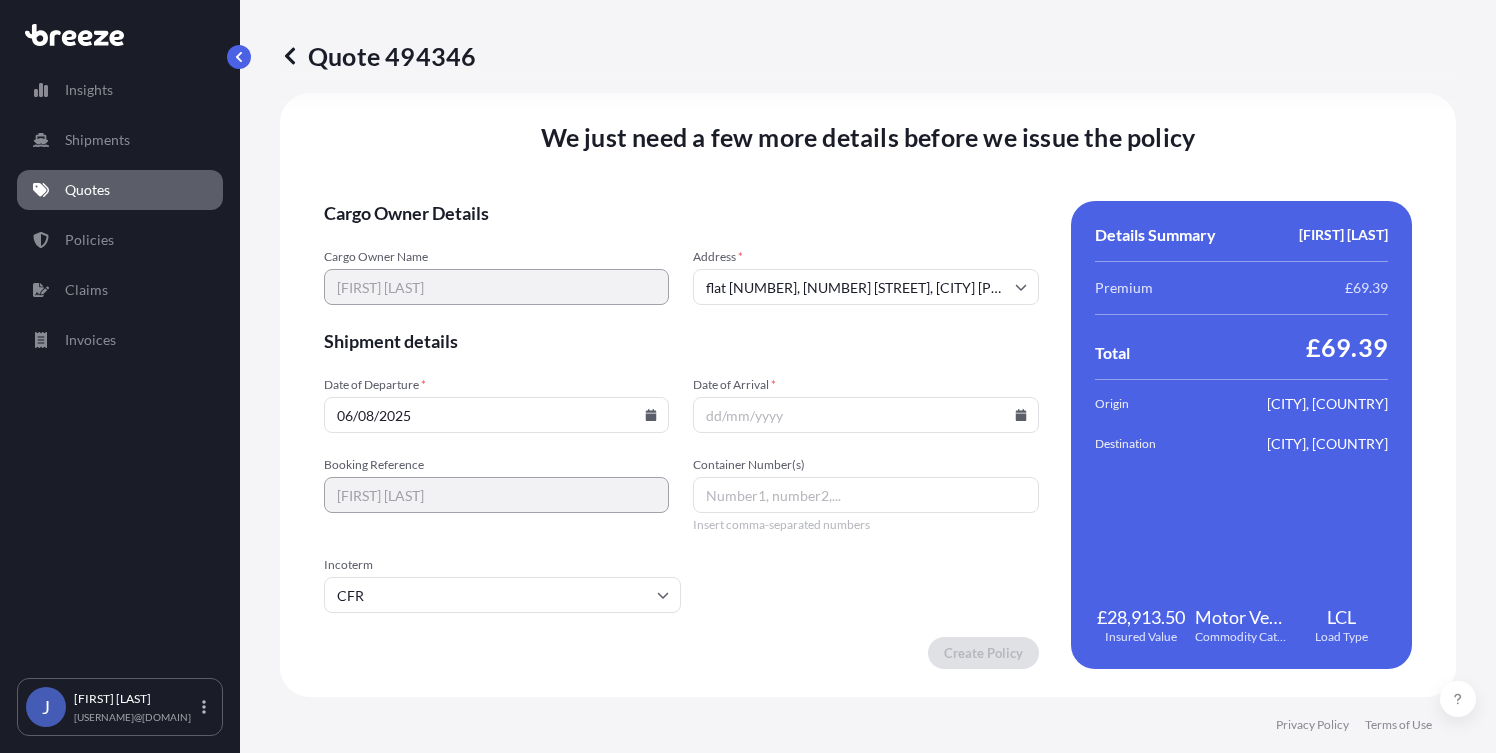 click on "06/08/2025" at bounding box center [496, 415] 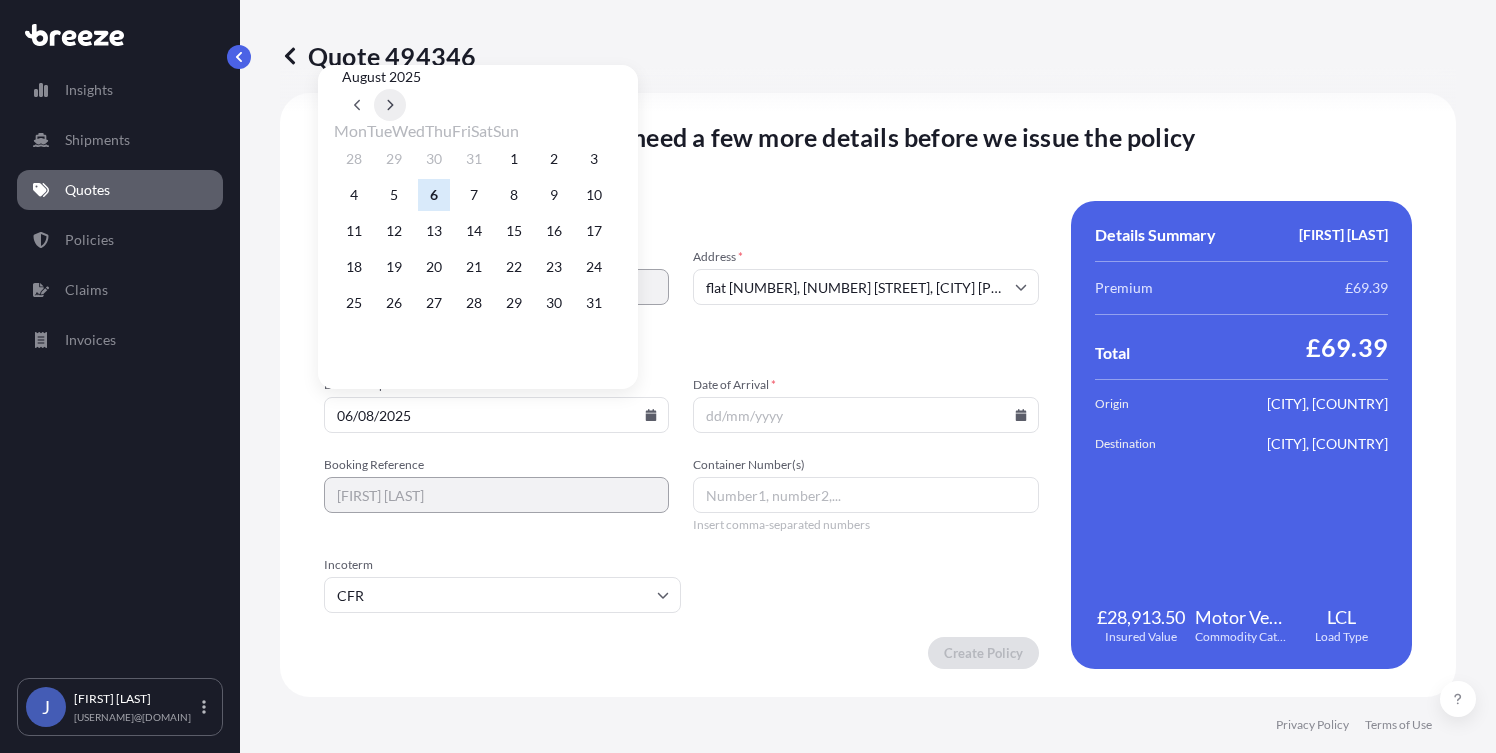 click 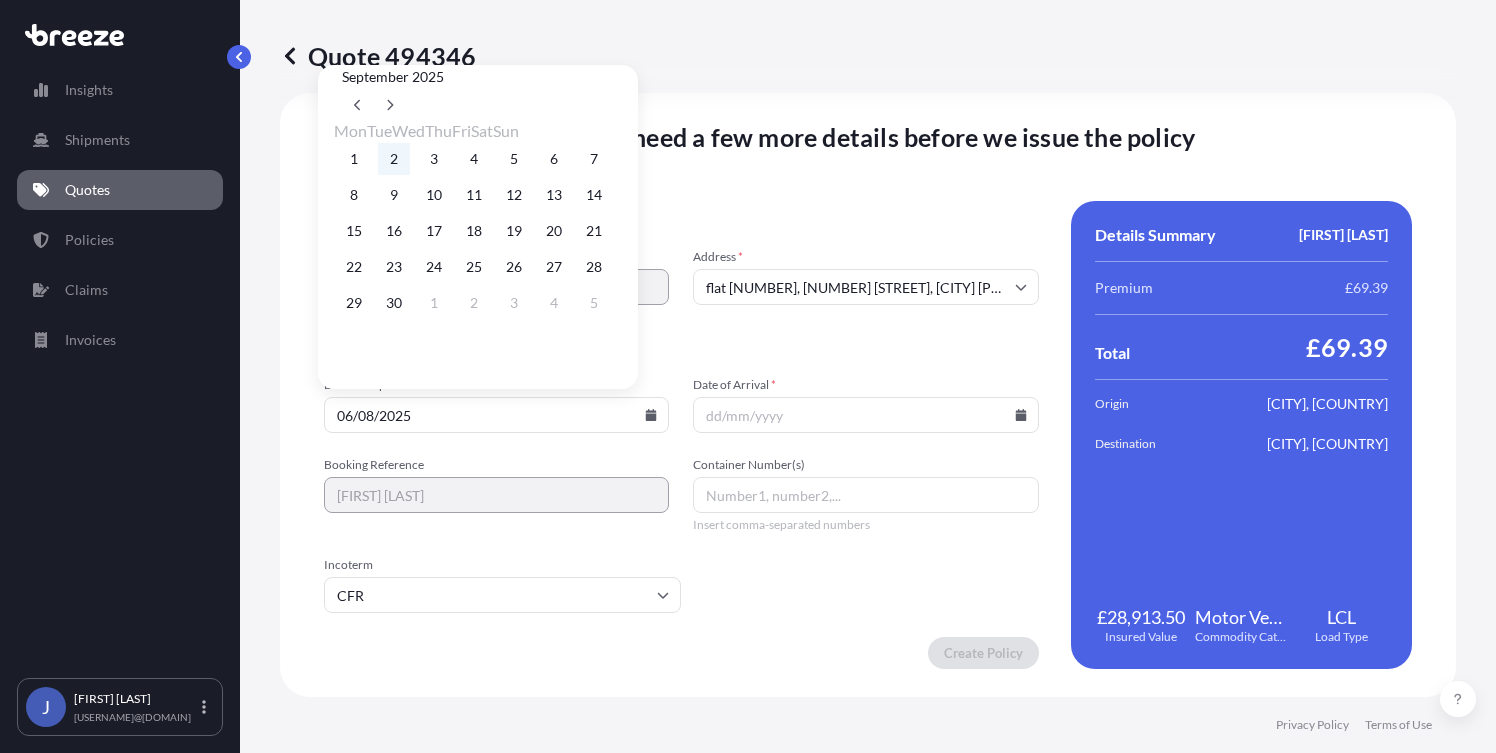 click on "2" at bounding box center [394, 159] 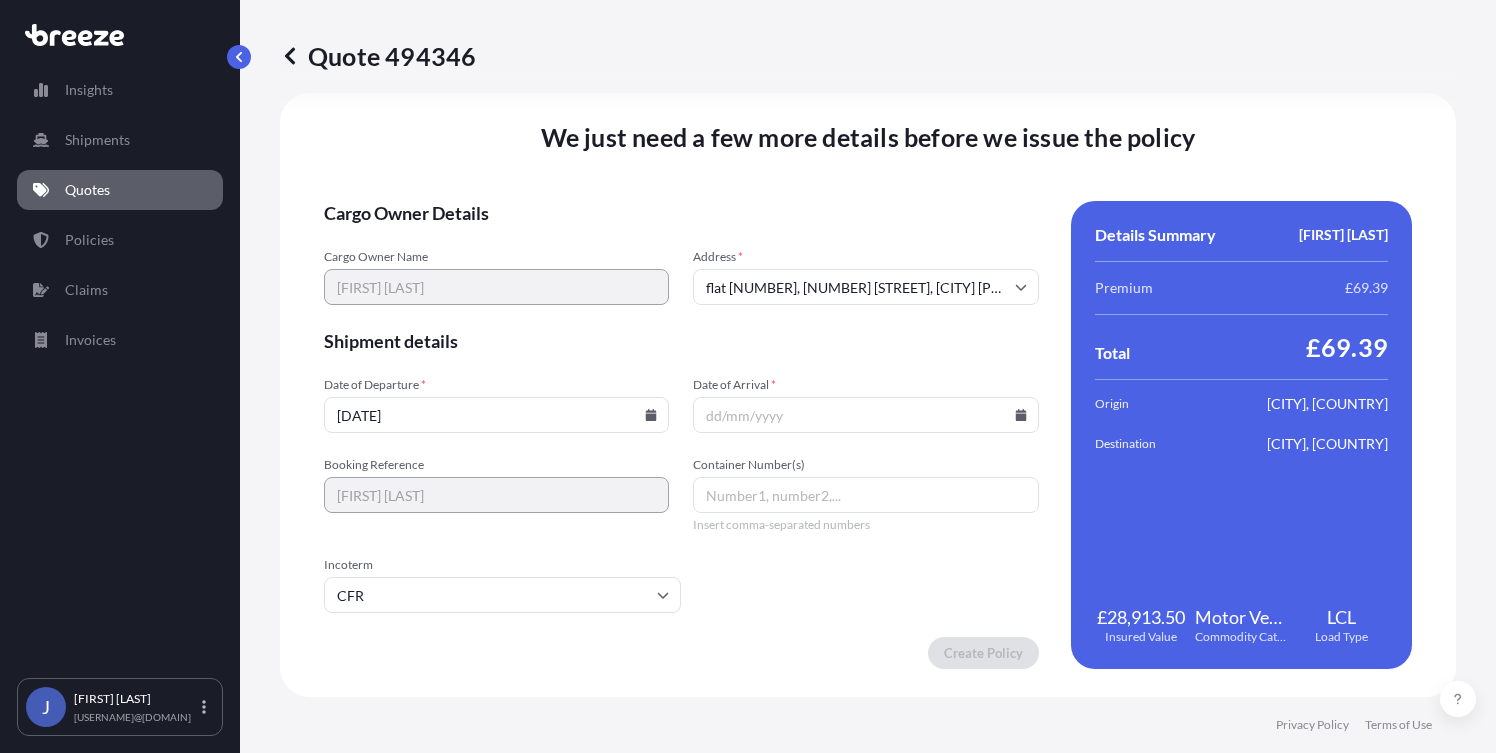 click 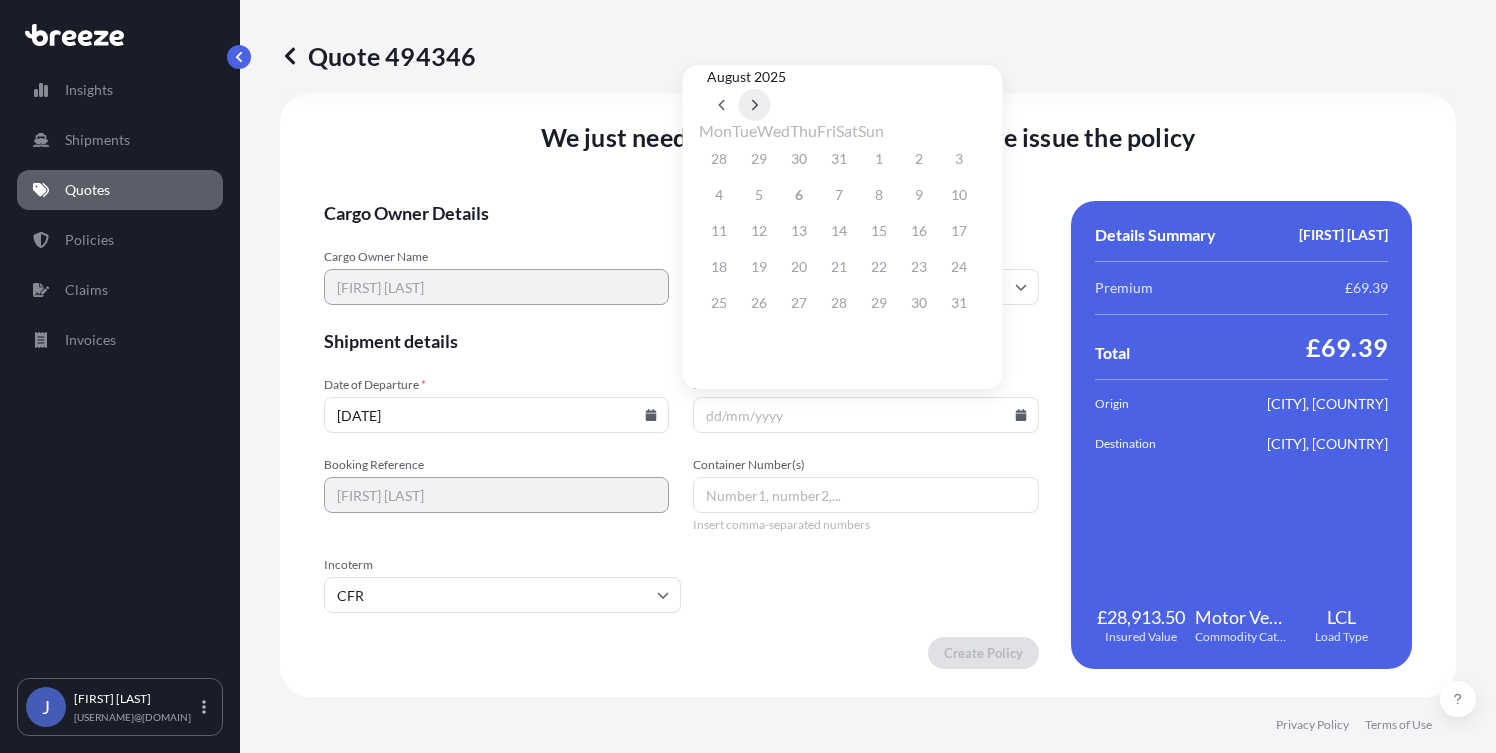 click 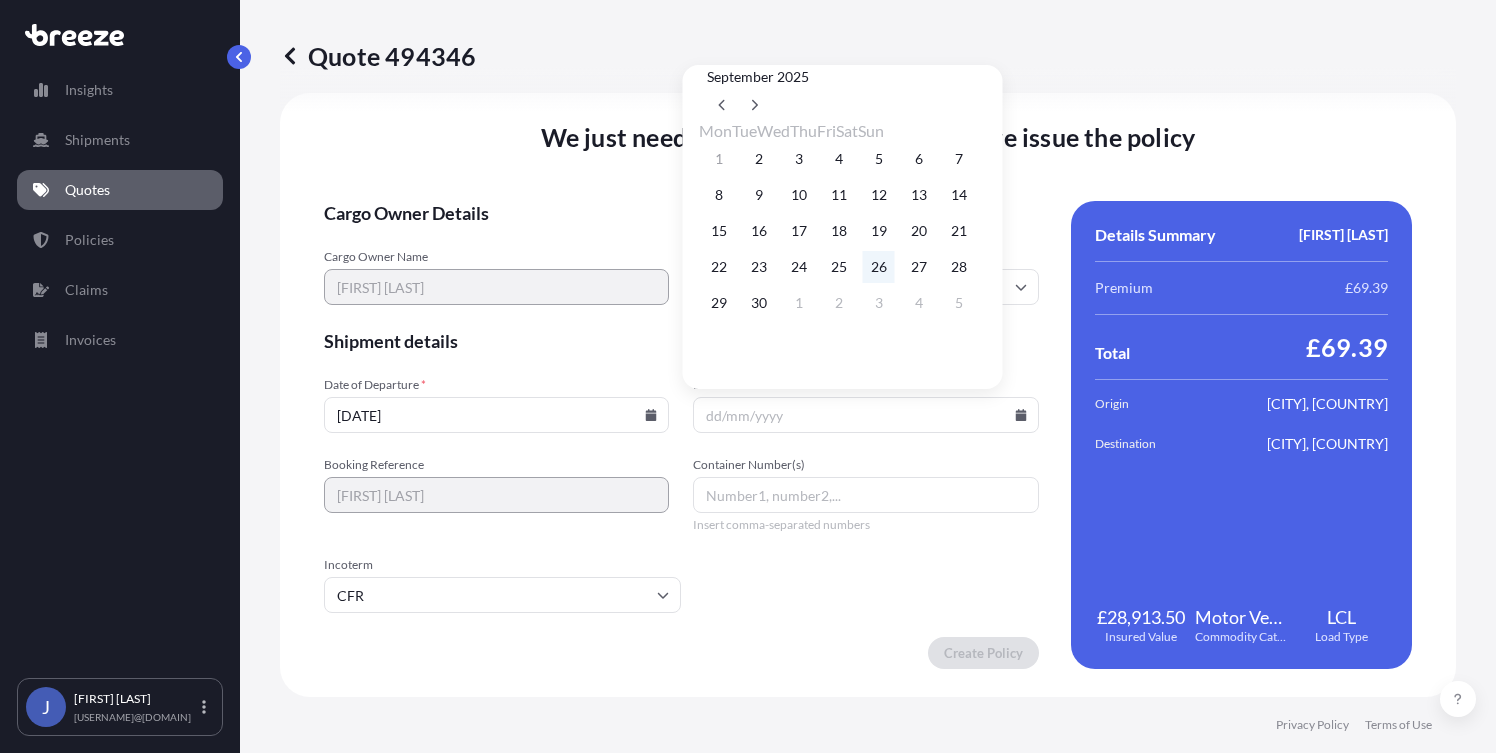 click on "26" at bounding box center (879, 267) 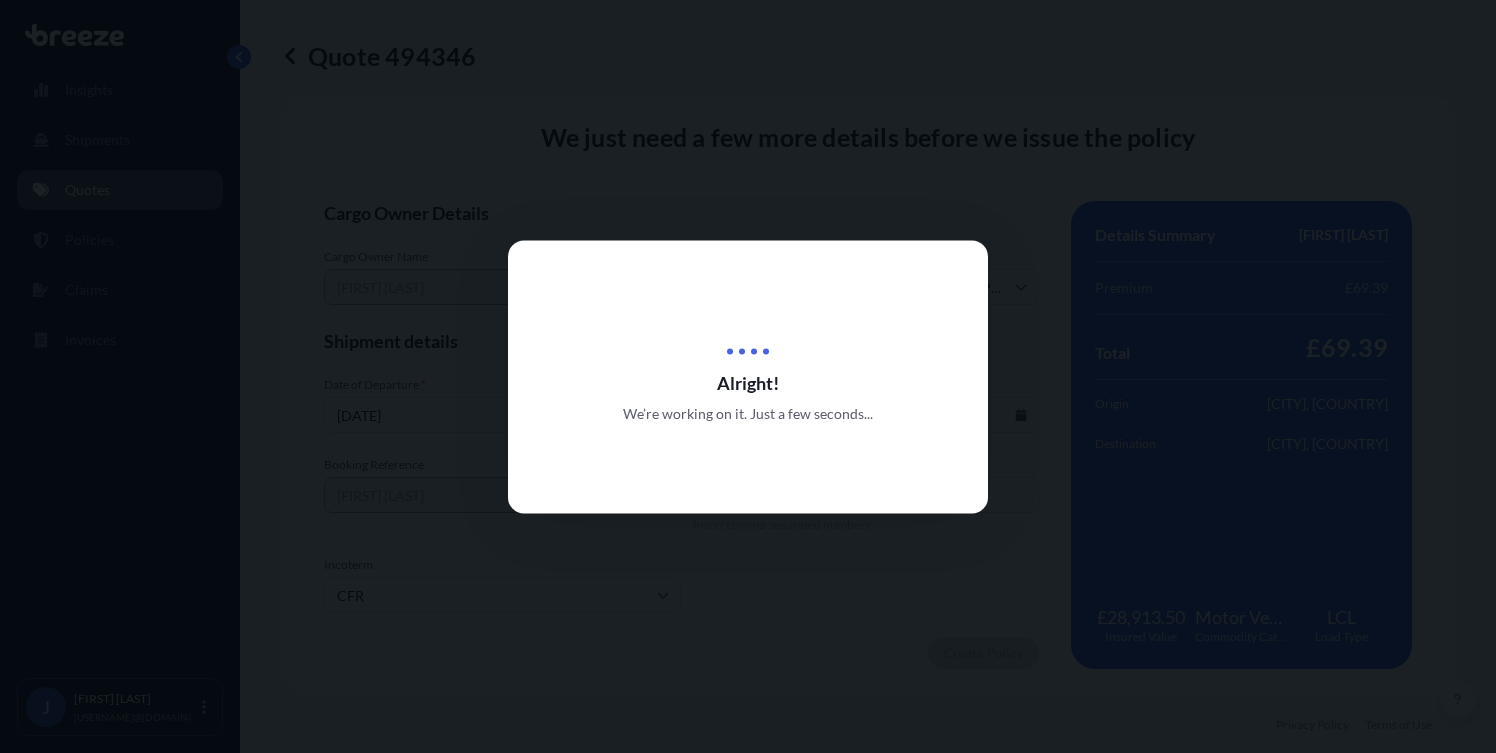 scroll, scrollTop: 0, scrollLeft: 0, axis: both 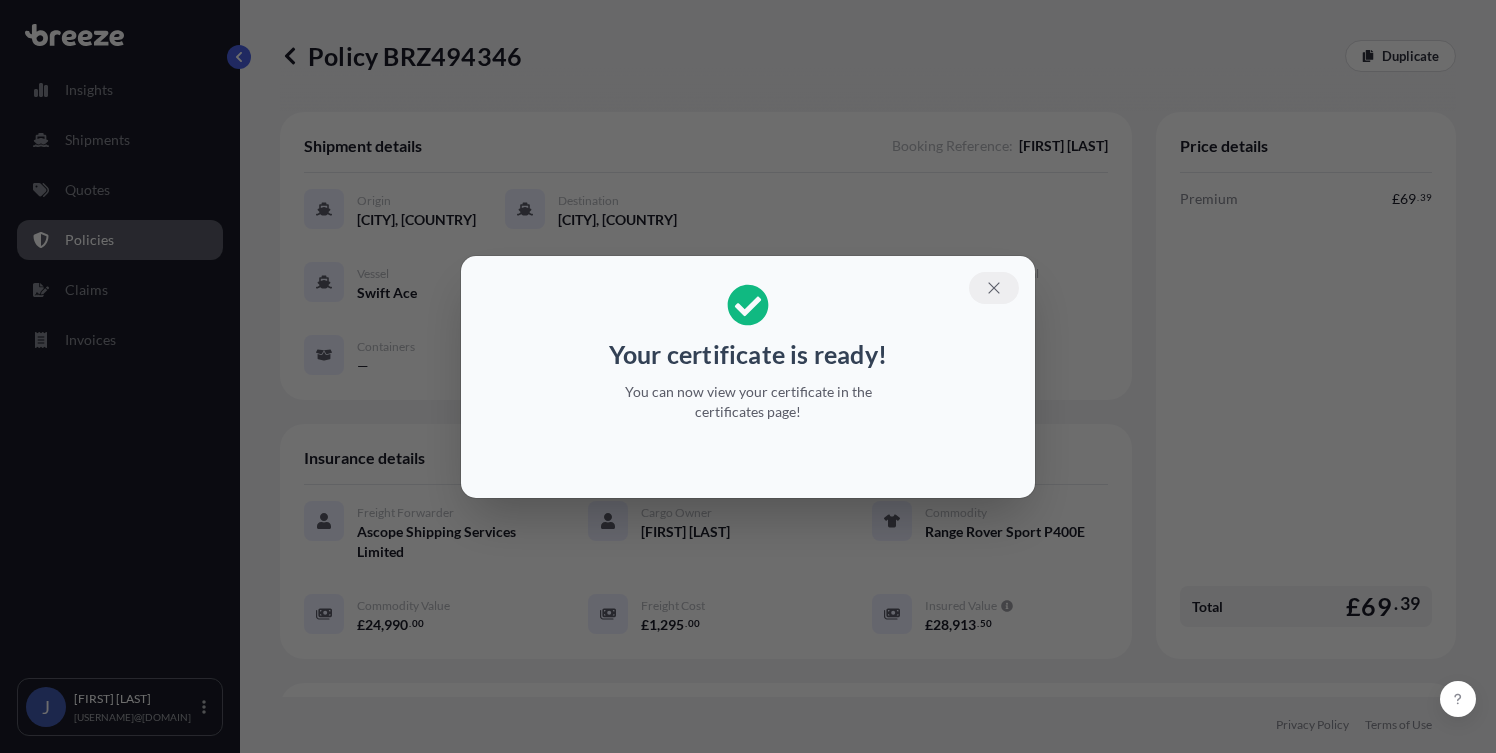 click 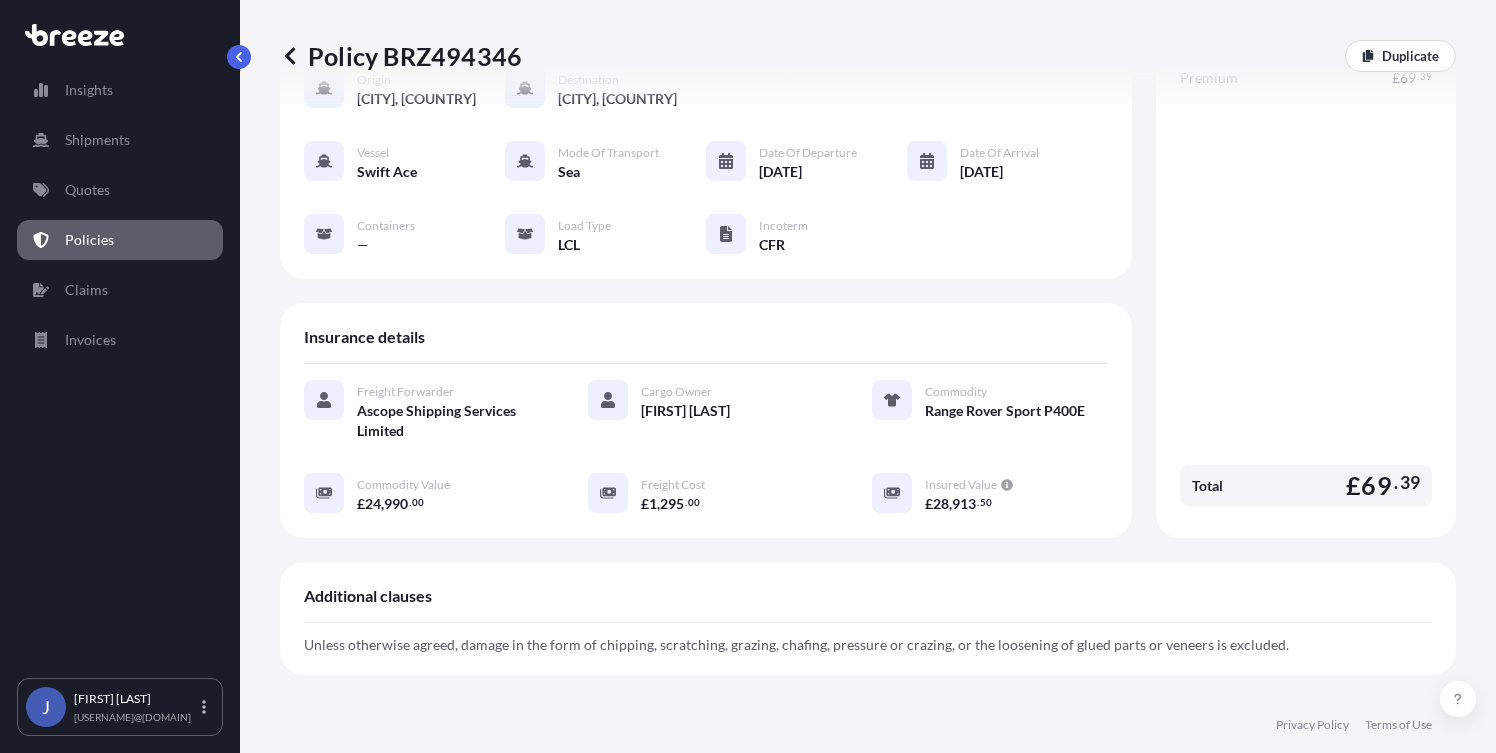 scroll, scrollTop: 582, scrollLeft: 0, axis: vertical 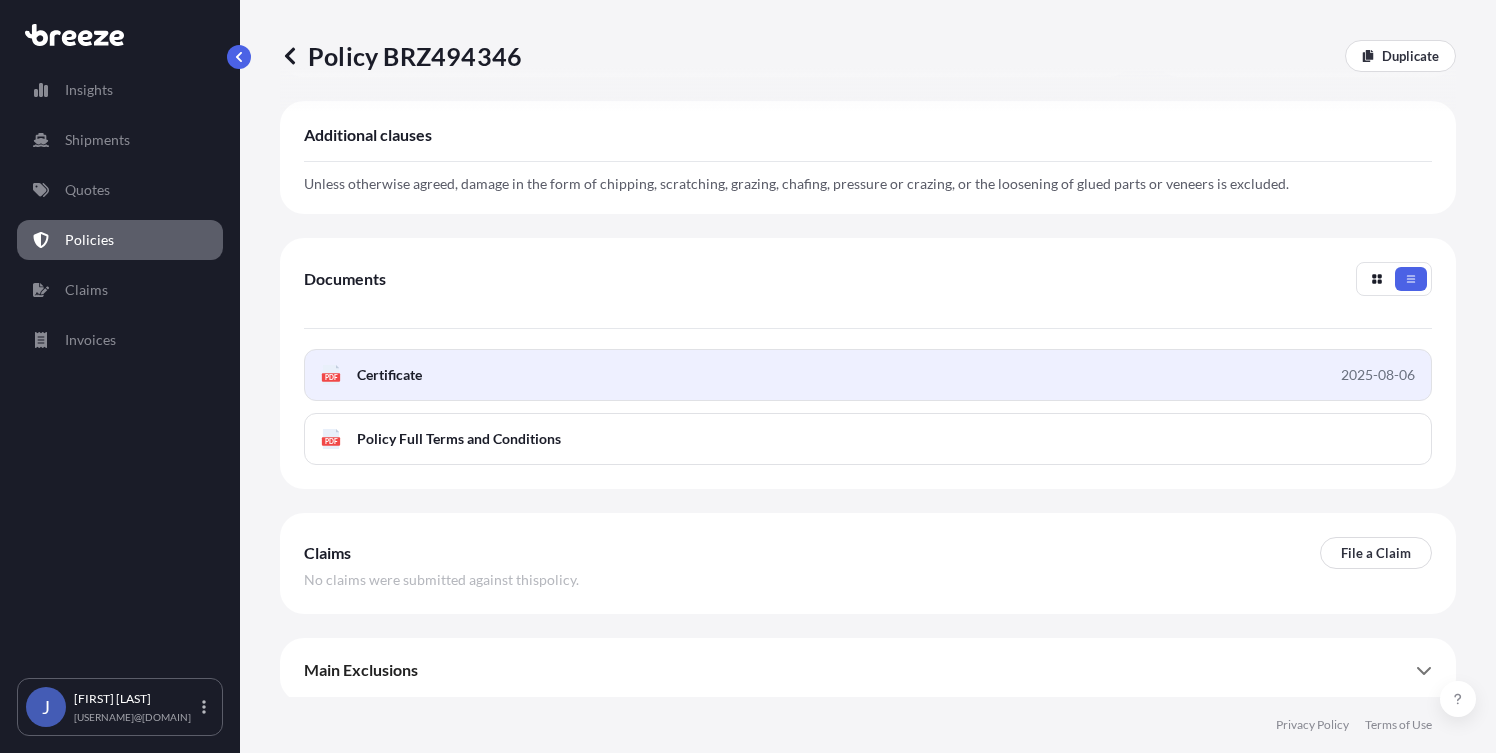 click on "2025-08-06" at bounding box center [1378, 375] 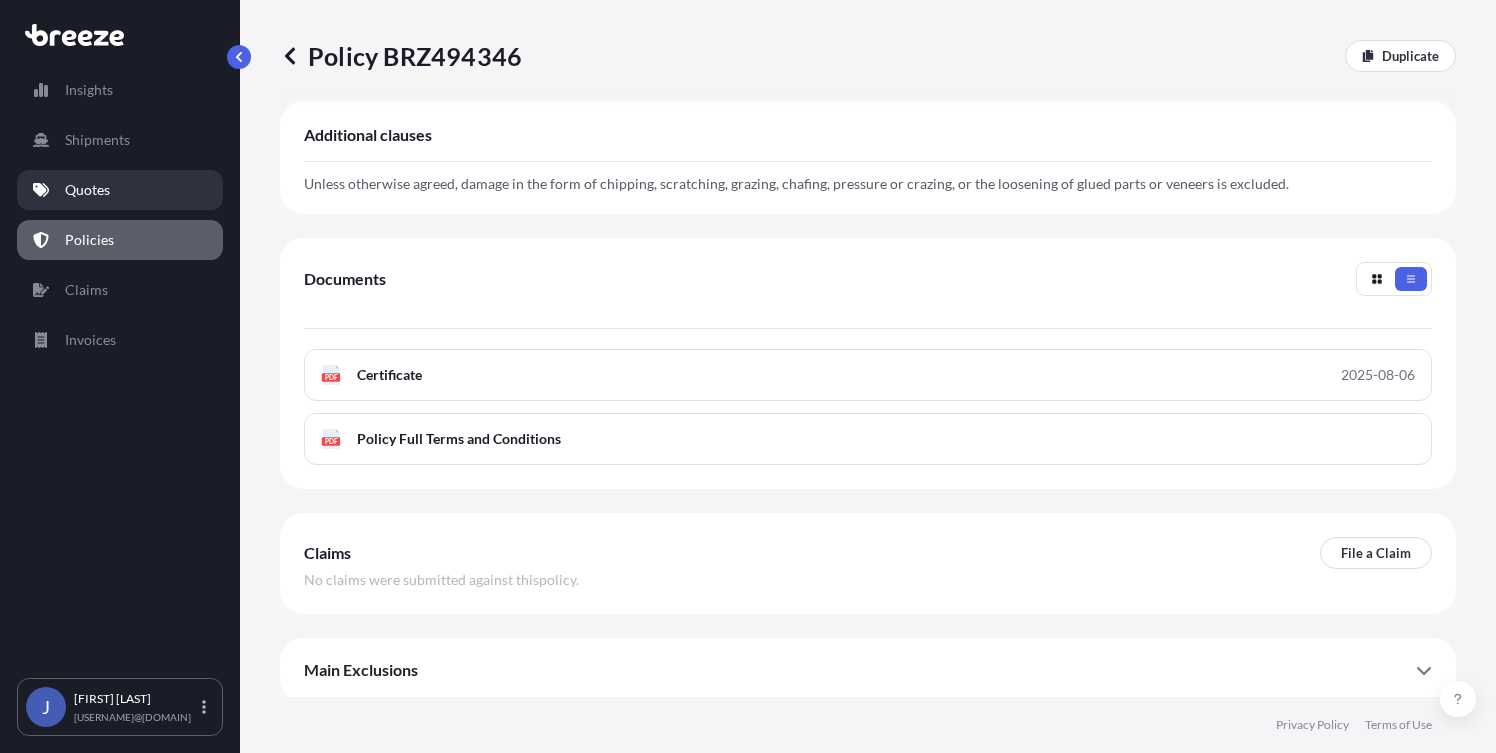 click on "Quotes" at bounding box center [87, 190] 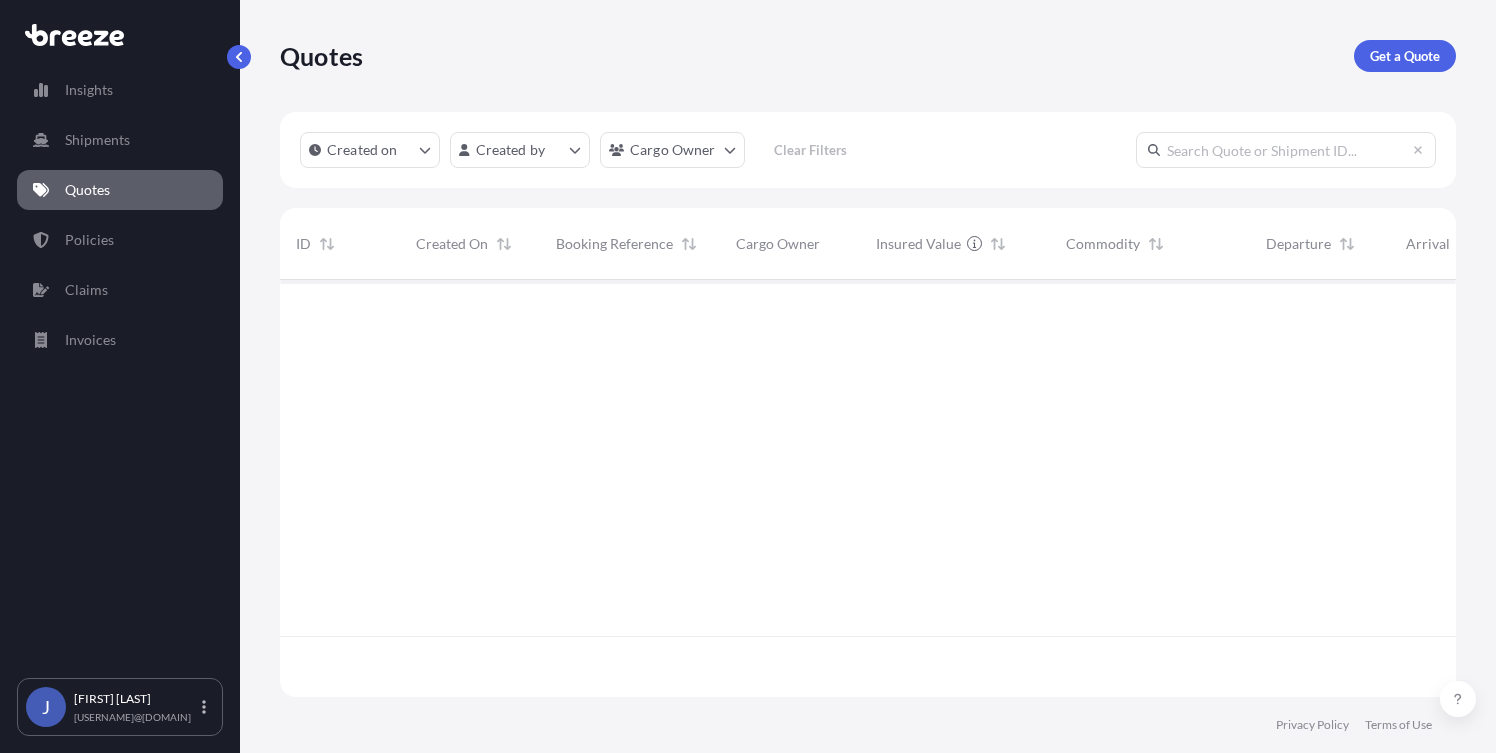 scroll, scrollTop: 16, scrollLeft: 16, axis: both 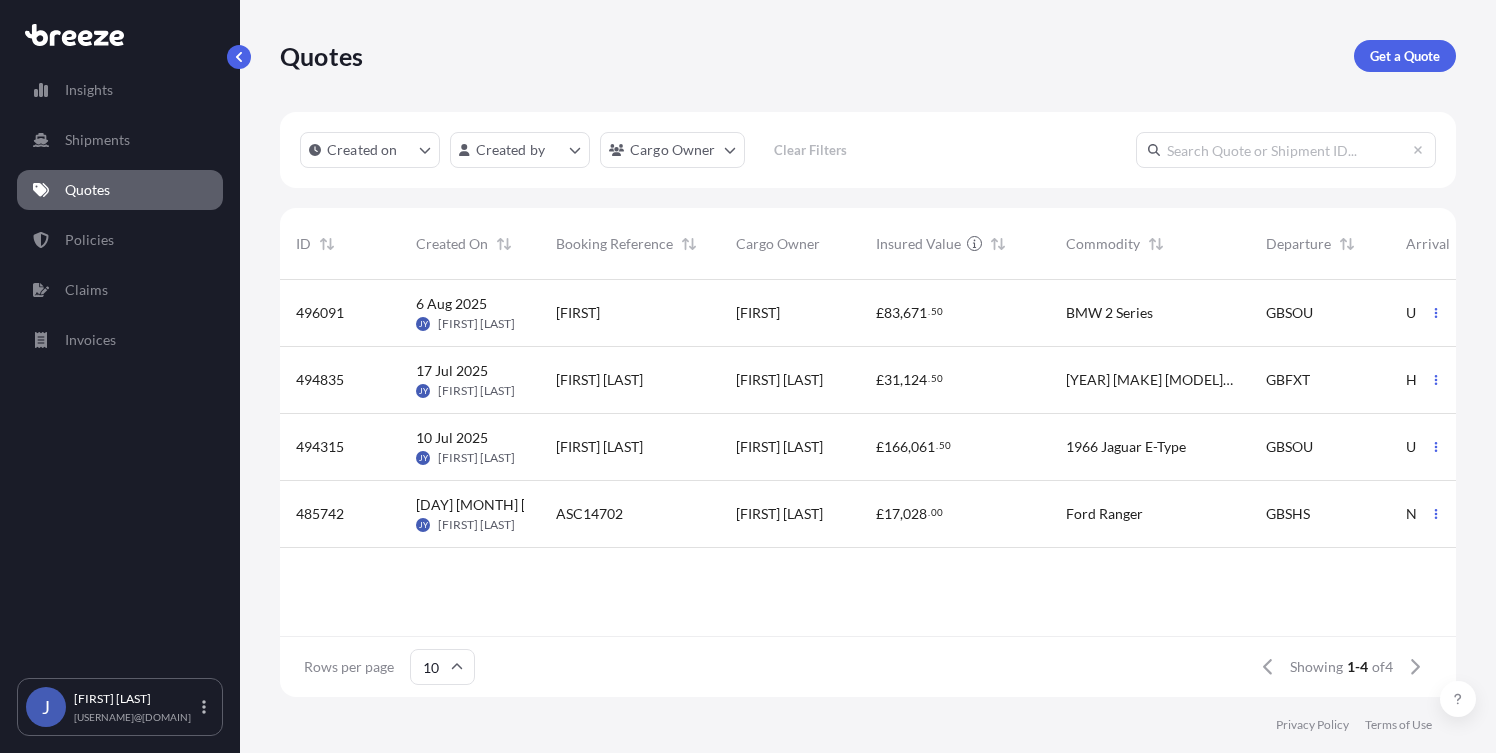 click on "[FIRST] [LAST]" at bounding box center (599, 380) 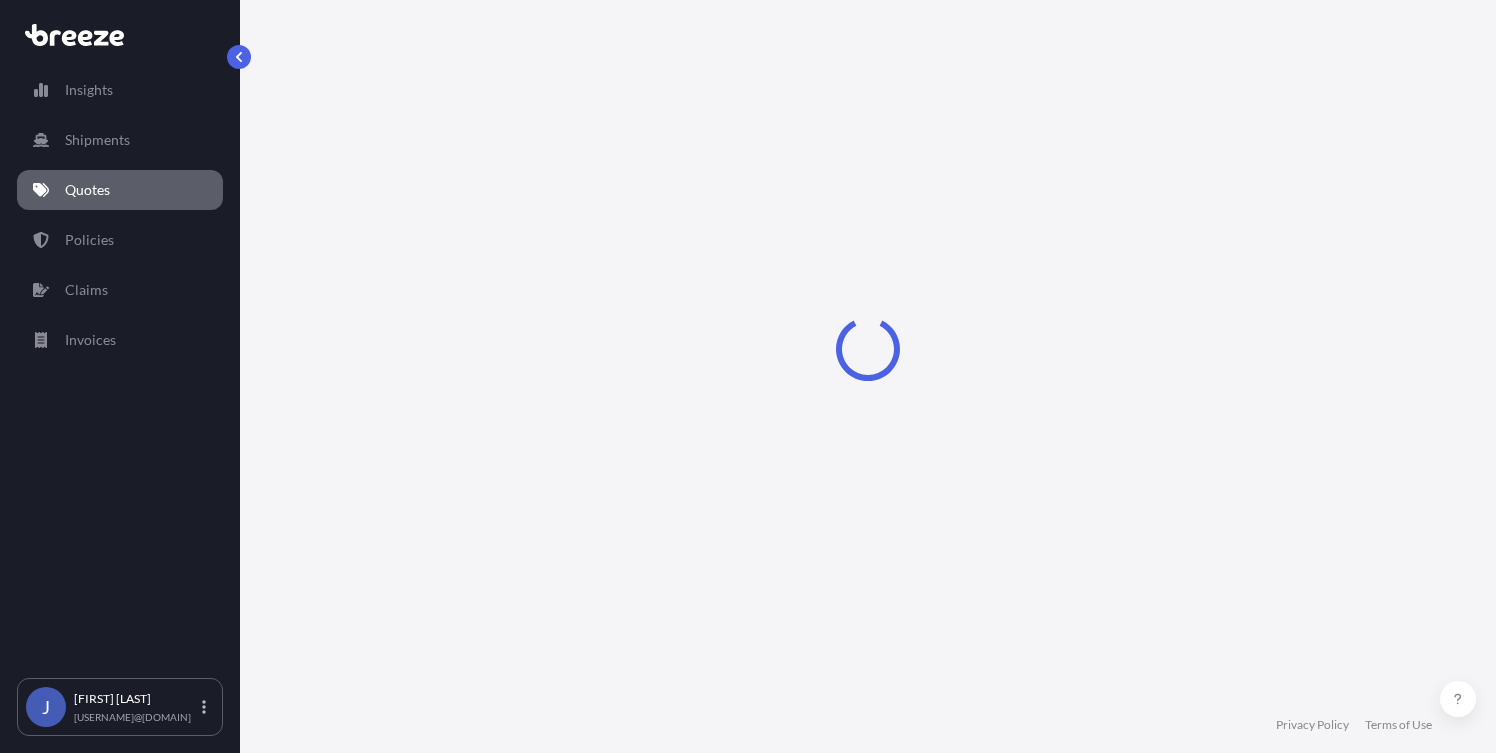select on "Sea" 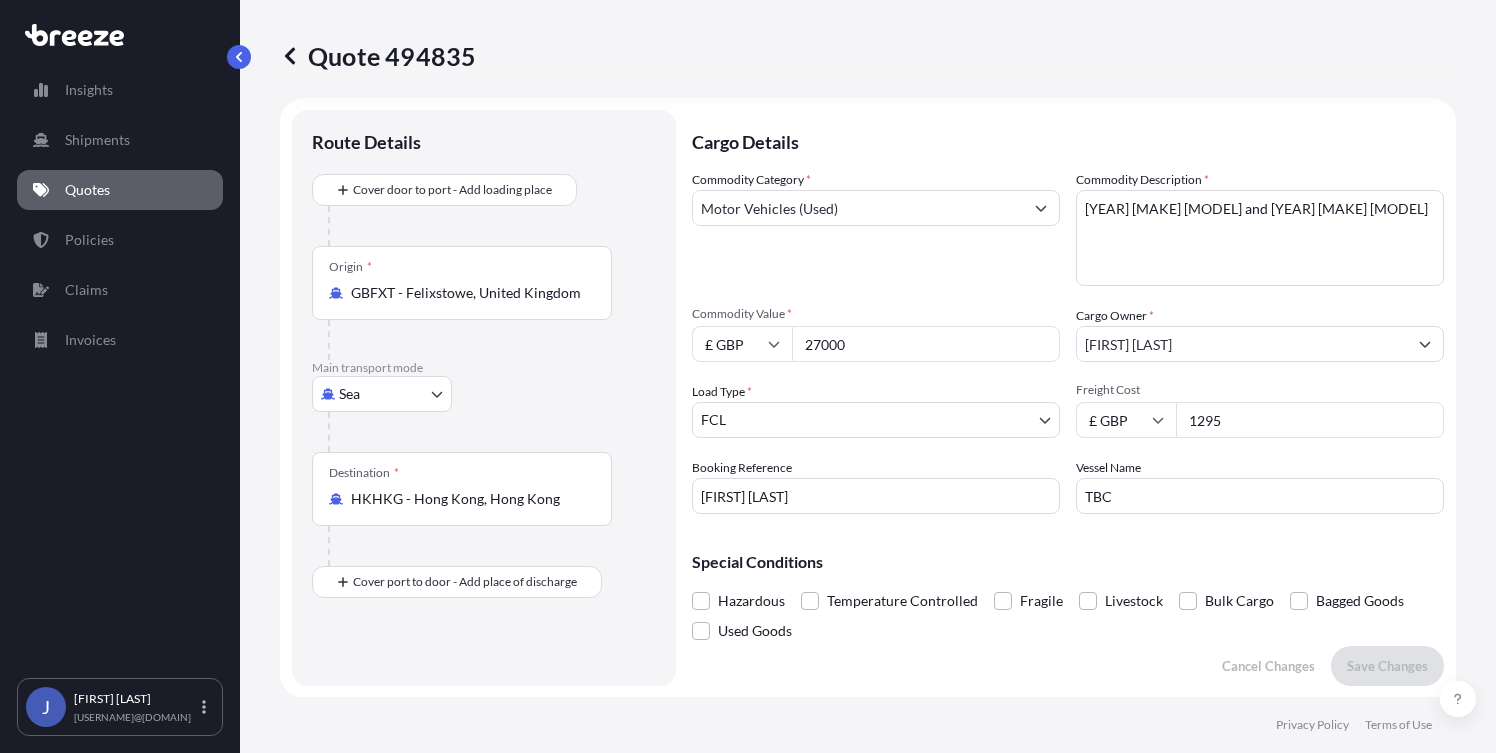 scroll, scrollTop: 13, scrollLeft: 0, axis: vertical 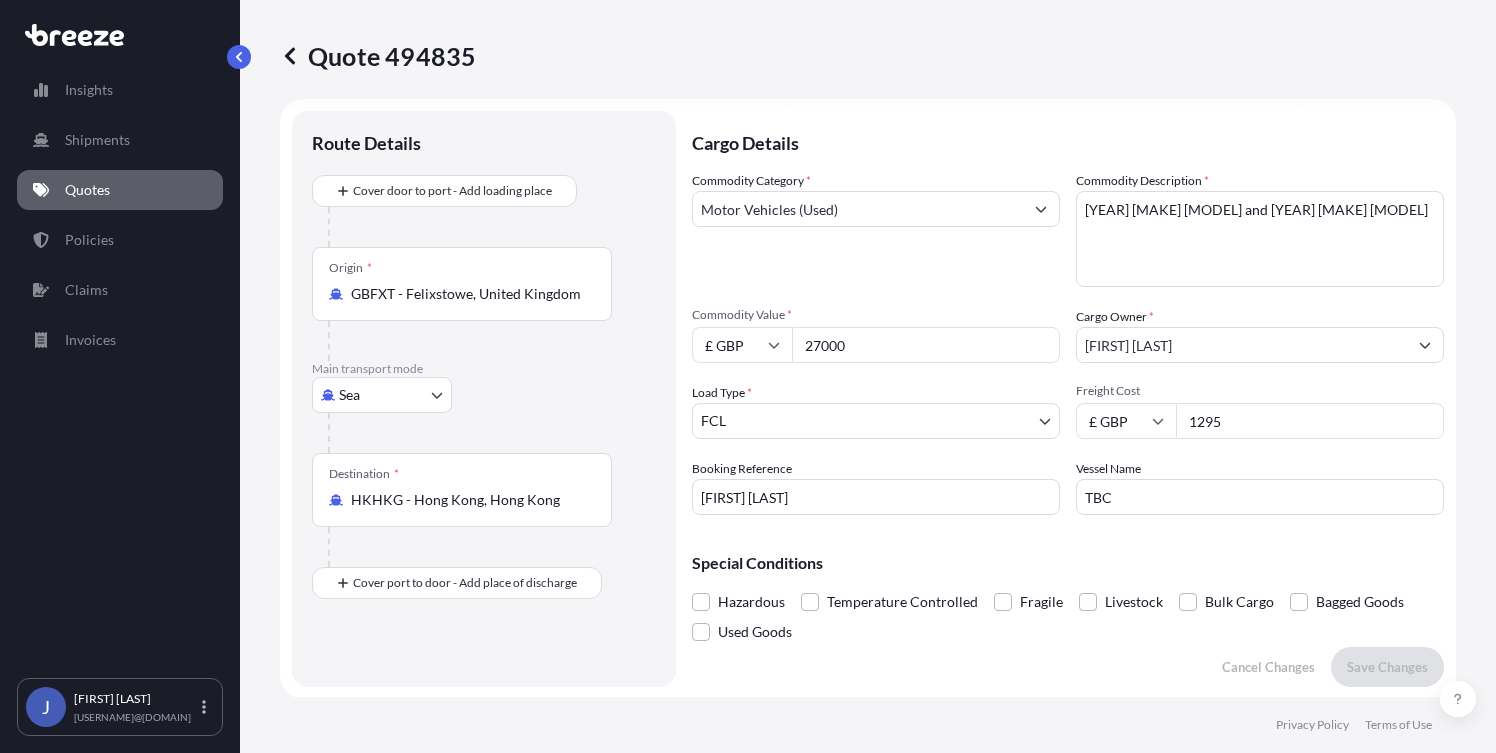 click on "[FIRST] [LAST]" at bounding box center [876, 497] 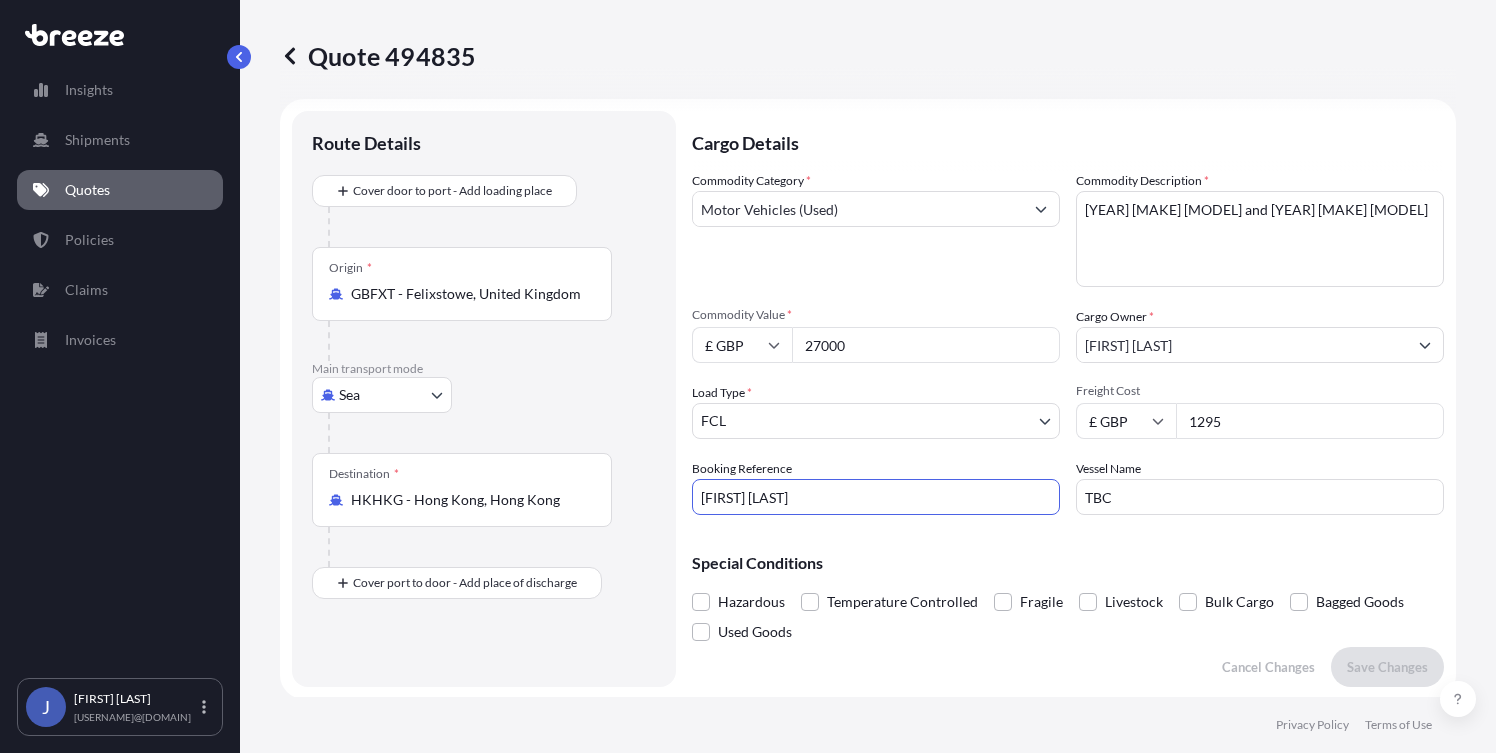 drag, startPoint x: 801, startPoint y: 492, endPoint x: 698, endPoint y: 482, distance: 103.4843 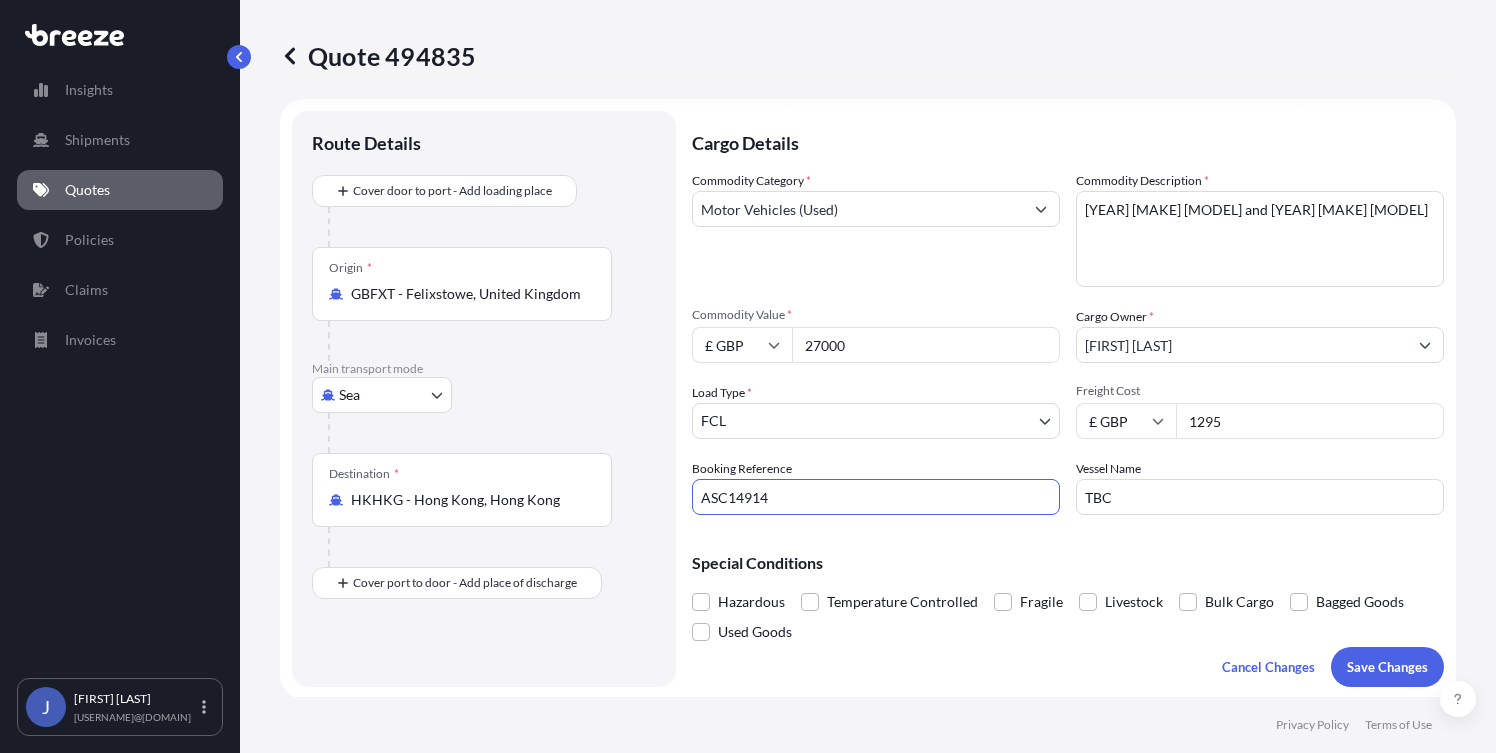 type on "ASC14914" 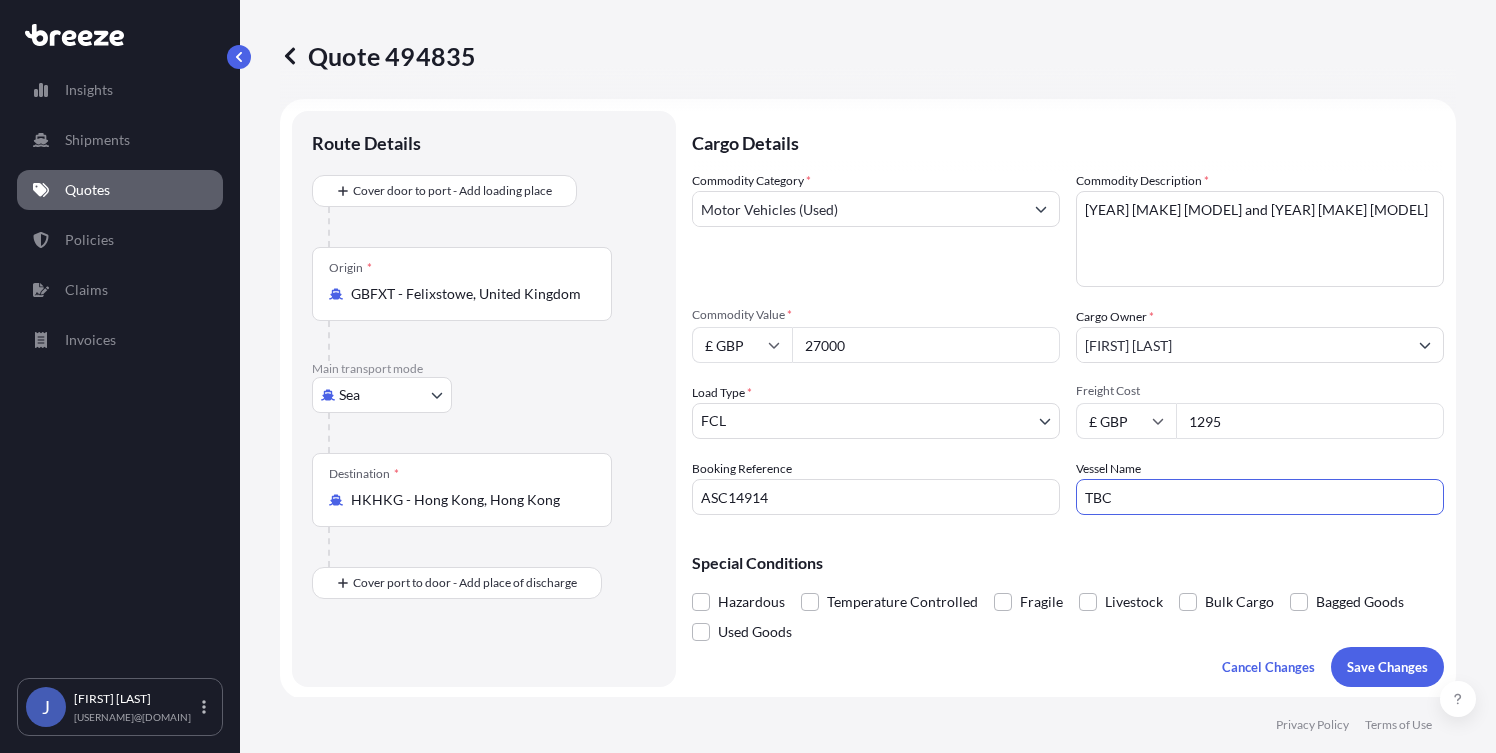 drag, startPoint x: 1108, startPoint y: 499, endPoint x: 989, endPoint y: 489, distance: 119.419426 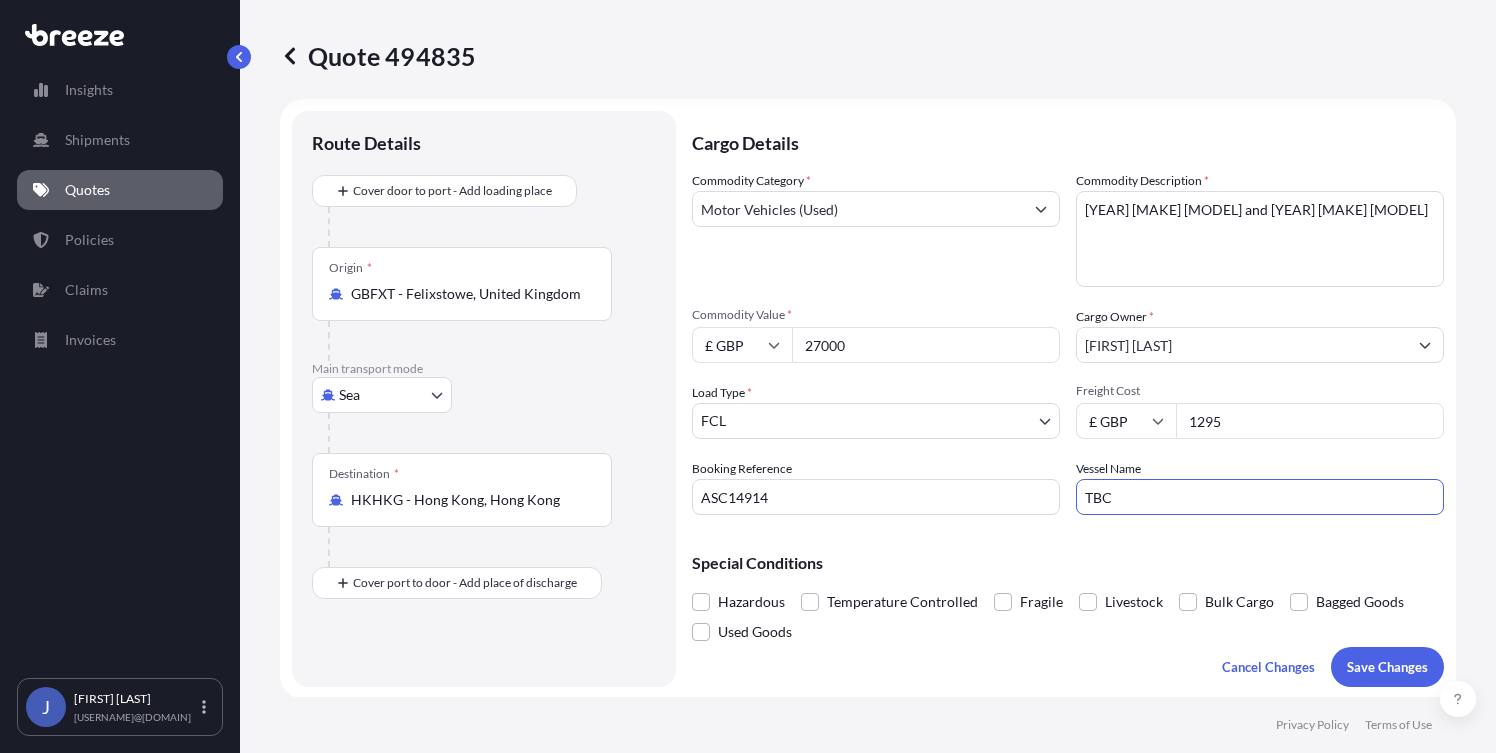 click on "Commodity Category * Motor Vehicles (Used) Commodity Description * [YEAR] [MAKE] [MODEL] and [YEAR] [MAKE] [MODEL] Commodity Value   * £ GBP [PRICE] Cargo Owner * [FIRST] [LAST] Load Type * FCL LCL FCL Freight Cost   £ GBP [PRICE] Booking Reference [BOOKINGREF] Vessel Name TBC" at bounding box center [1068, 343] 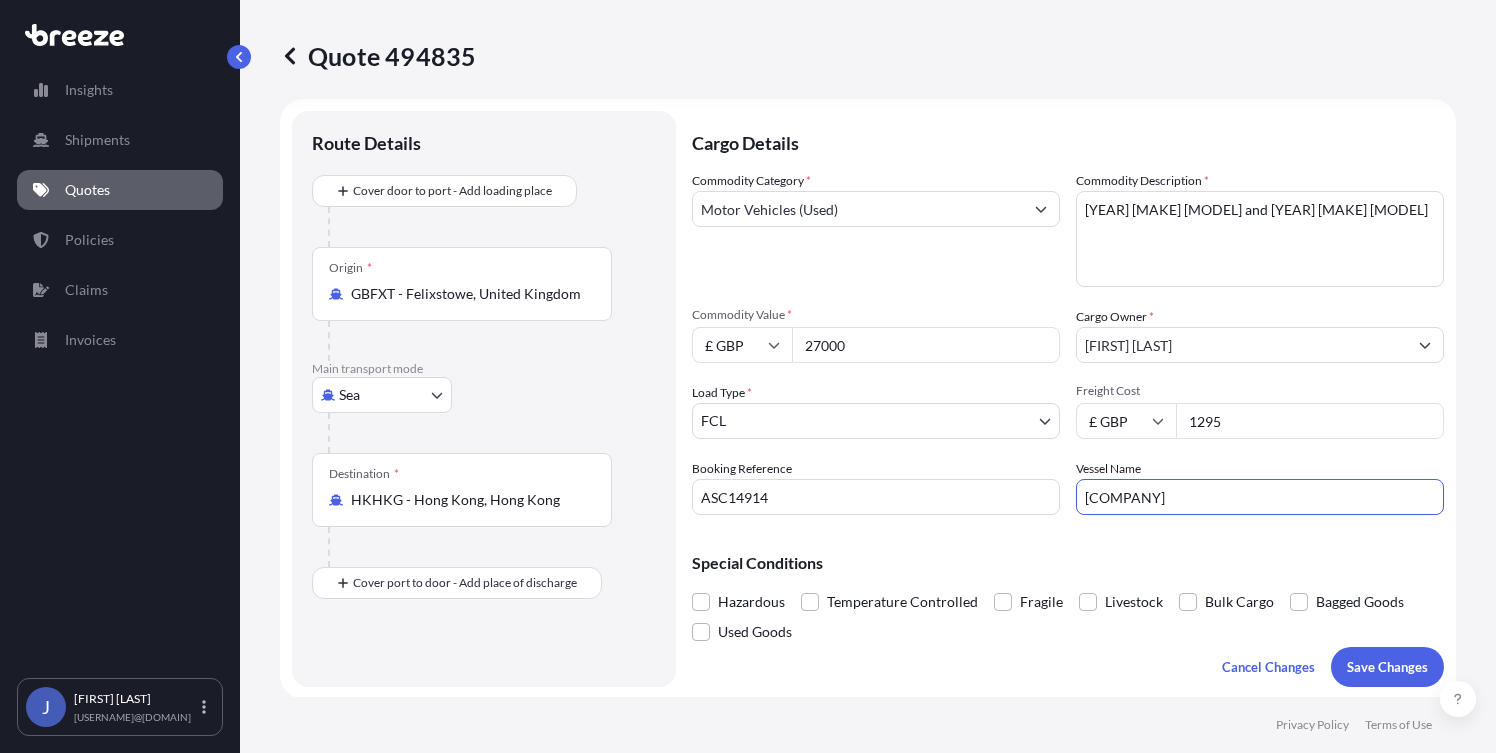 click on "[COMPANY]" at bounding box center (1260, 497) 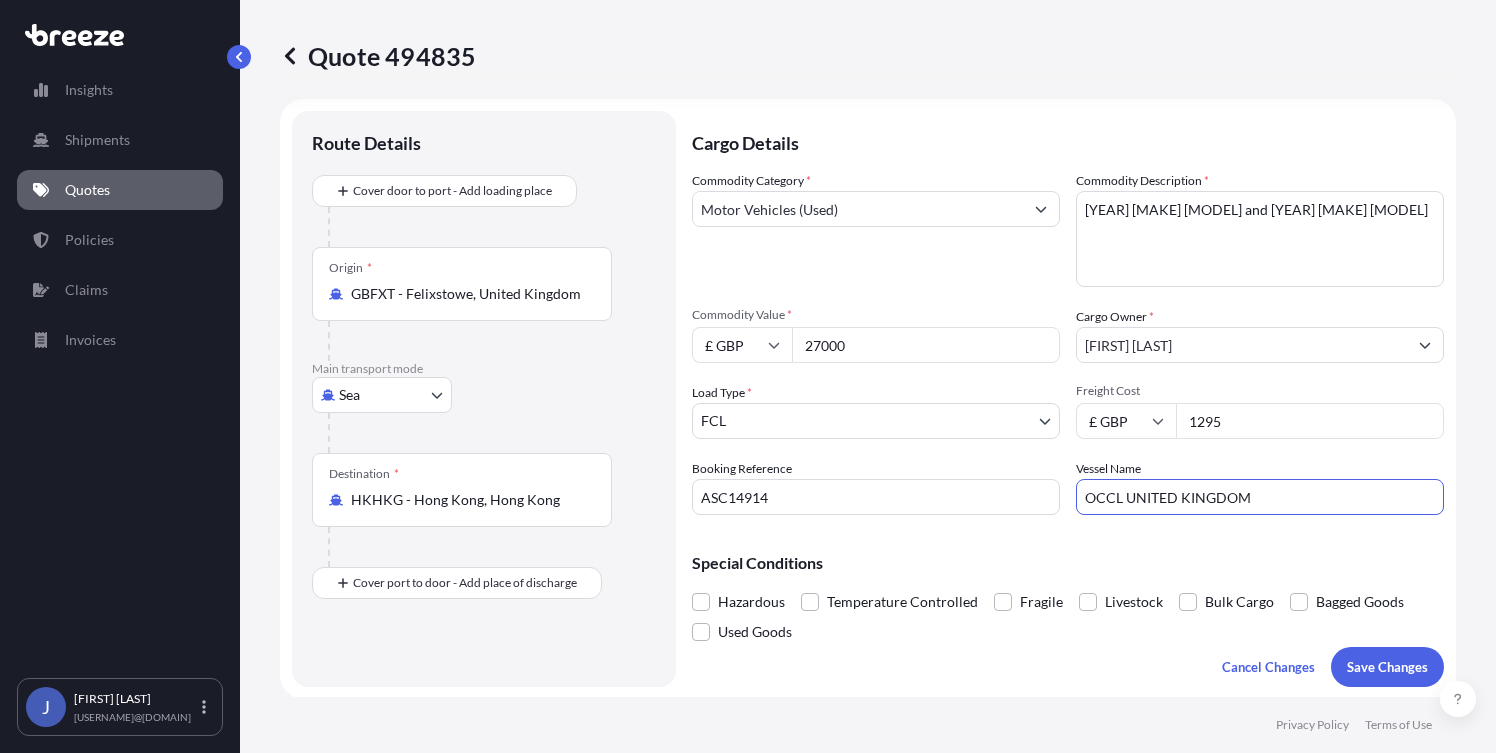 type on "OCCL UNITED KINGDOM" 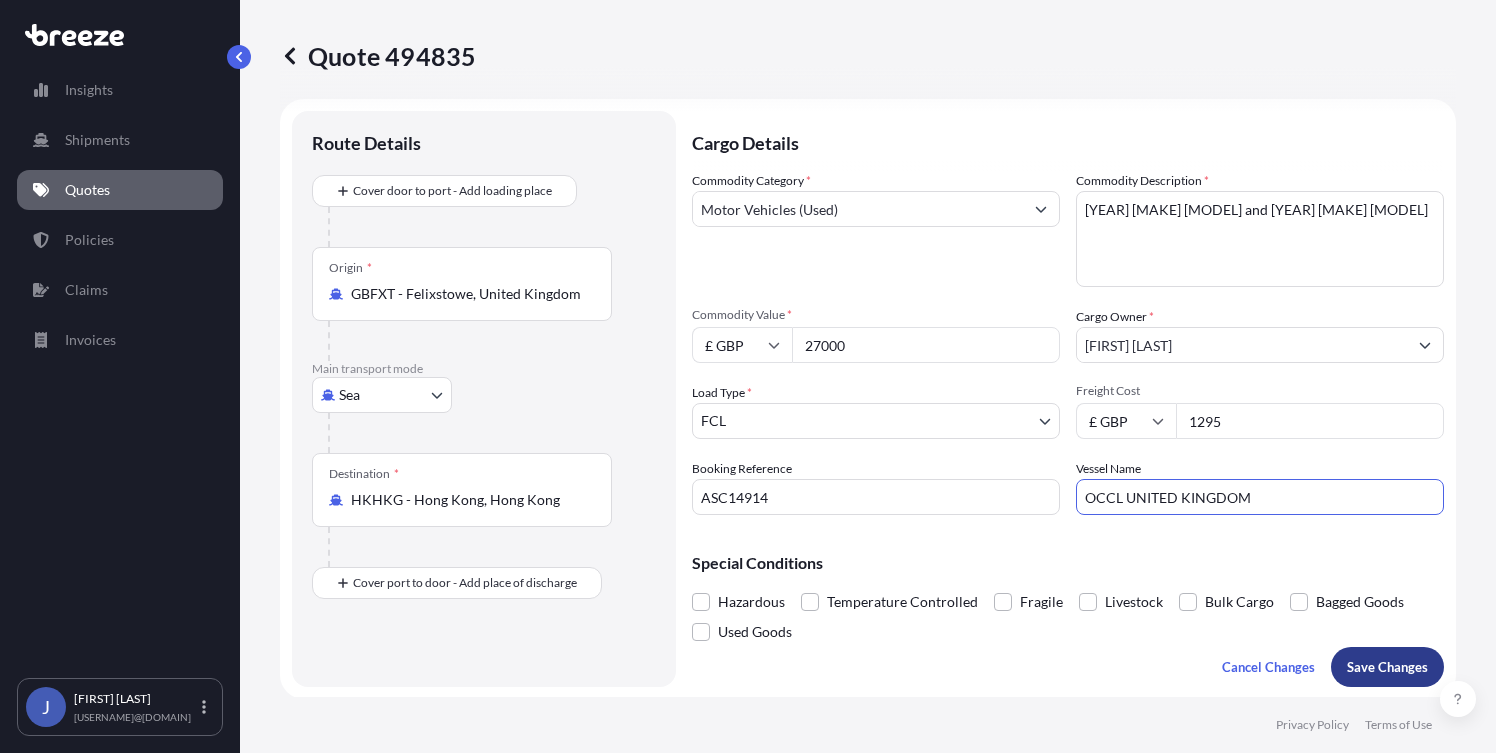 click on "Save Changes" at bounding box center [1387, 667] 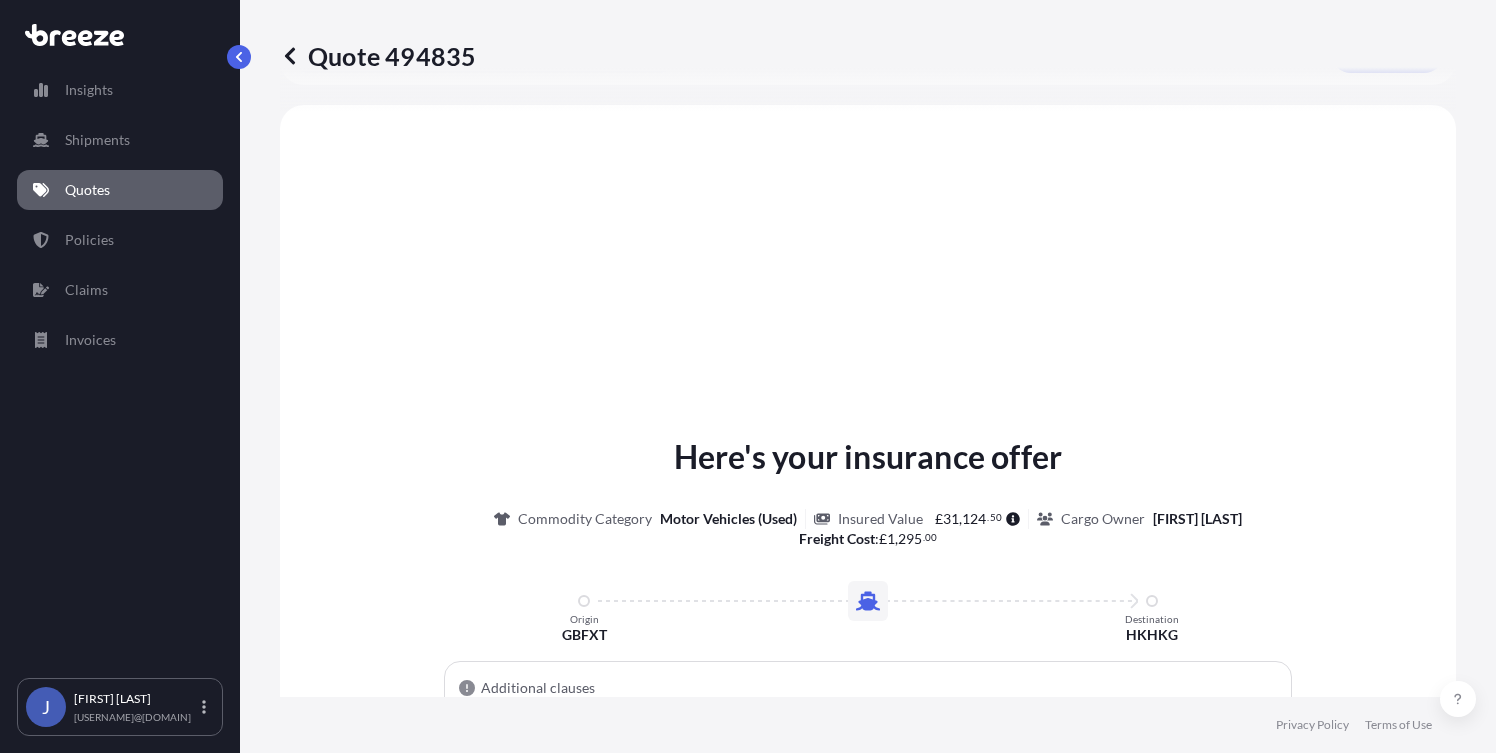 scroll, scrollTop: 632, scrollLeft: 0, axis: vertical 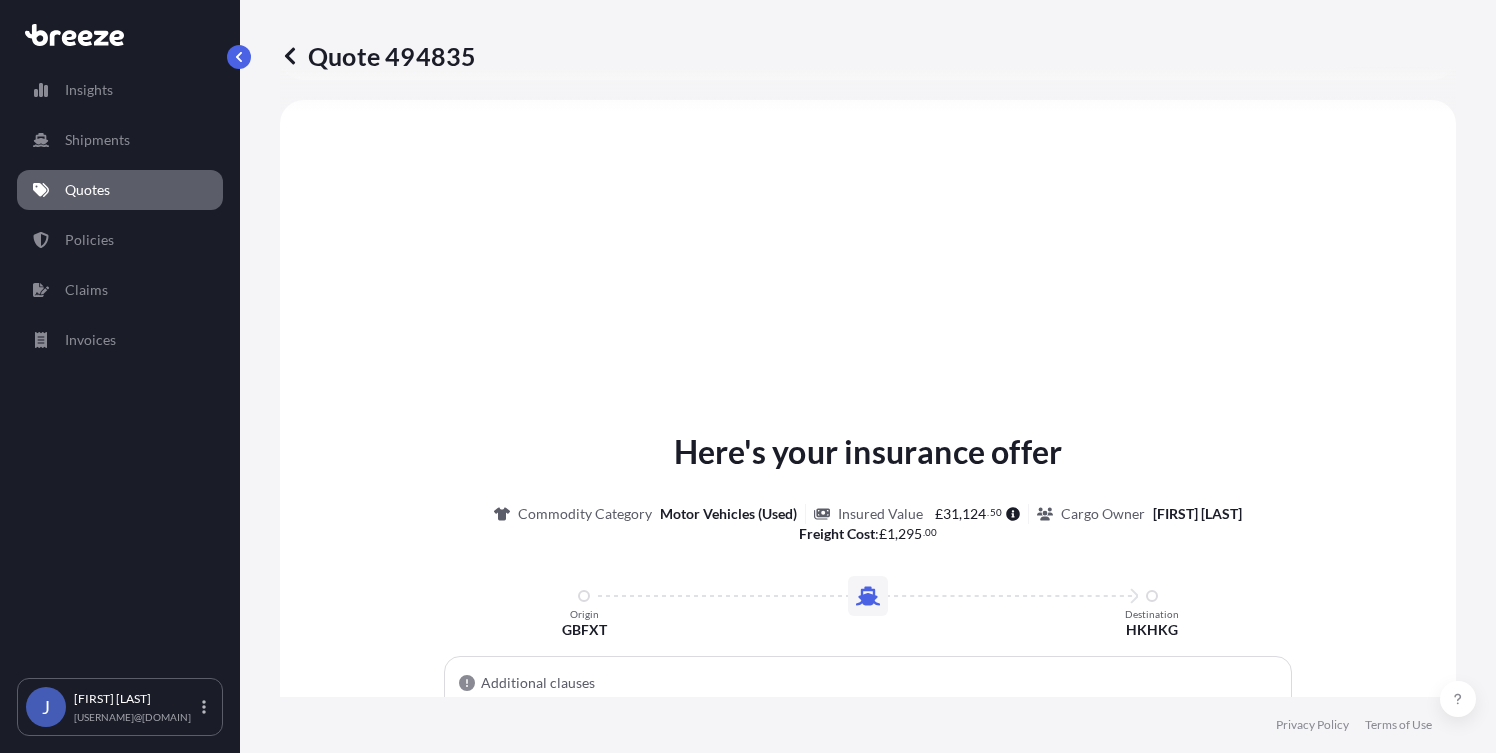 select on "Sea" 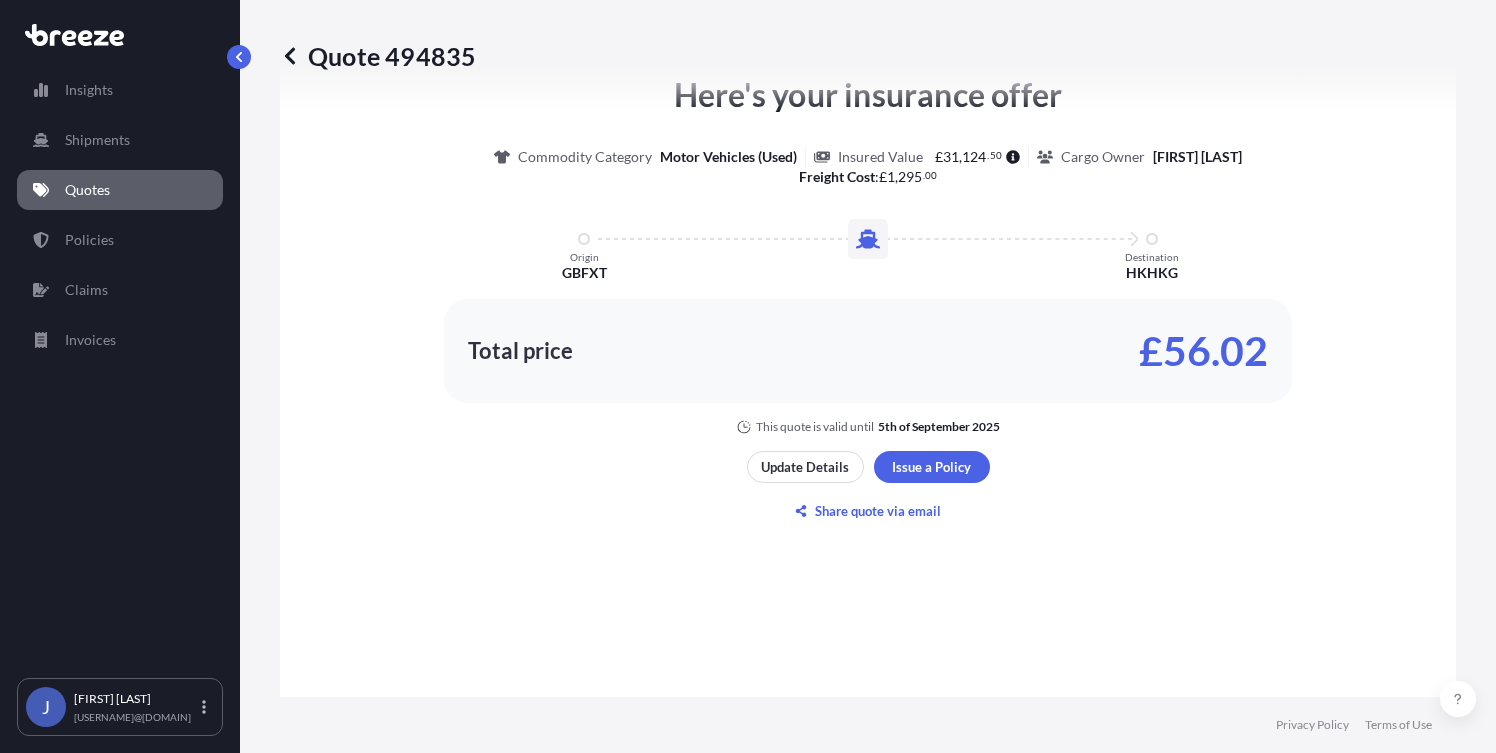 scroll, scrollTop: 1233, scrollLeft: 0, axis: vertical 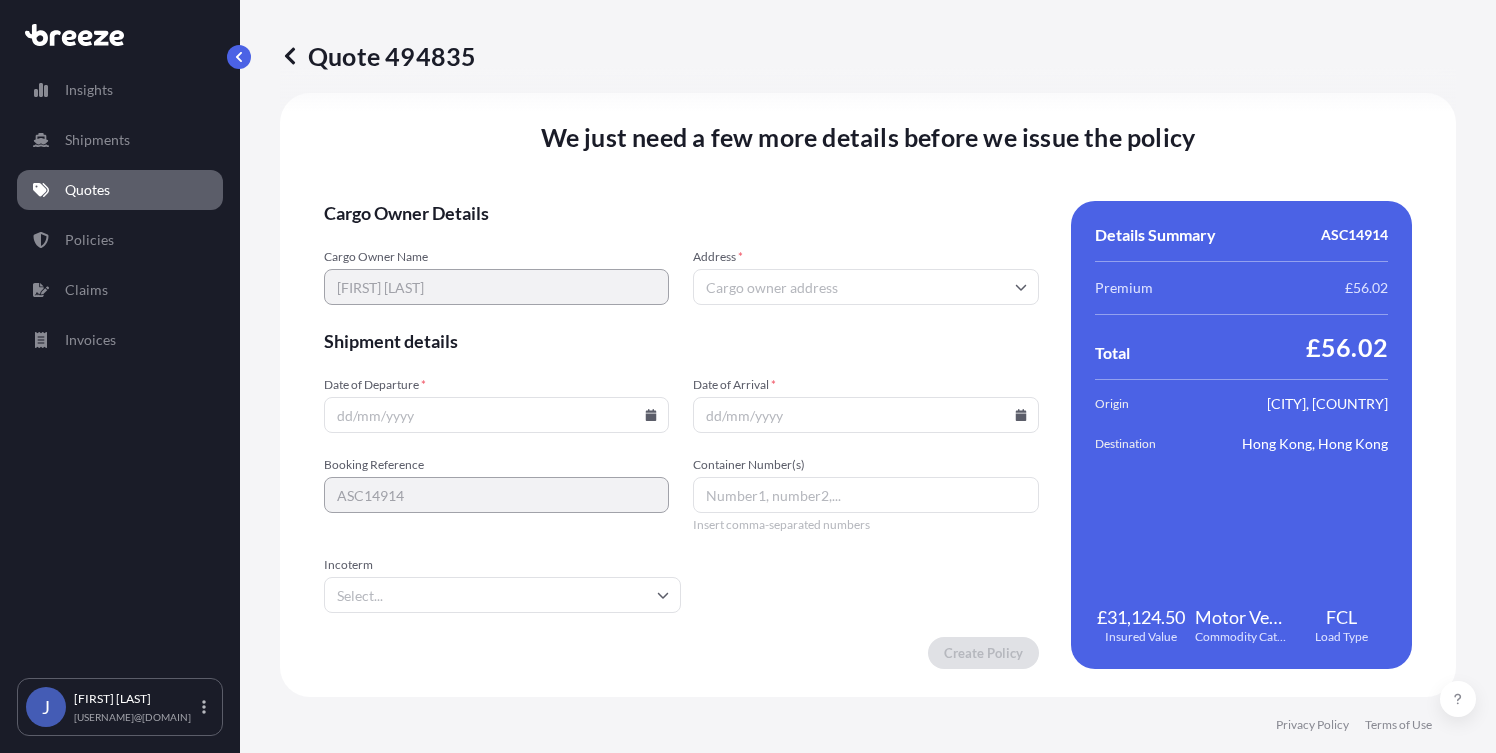 click on "Address   *" at bounding box center (865, 287) 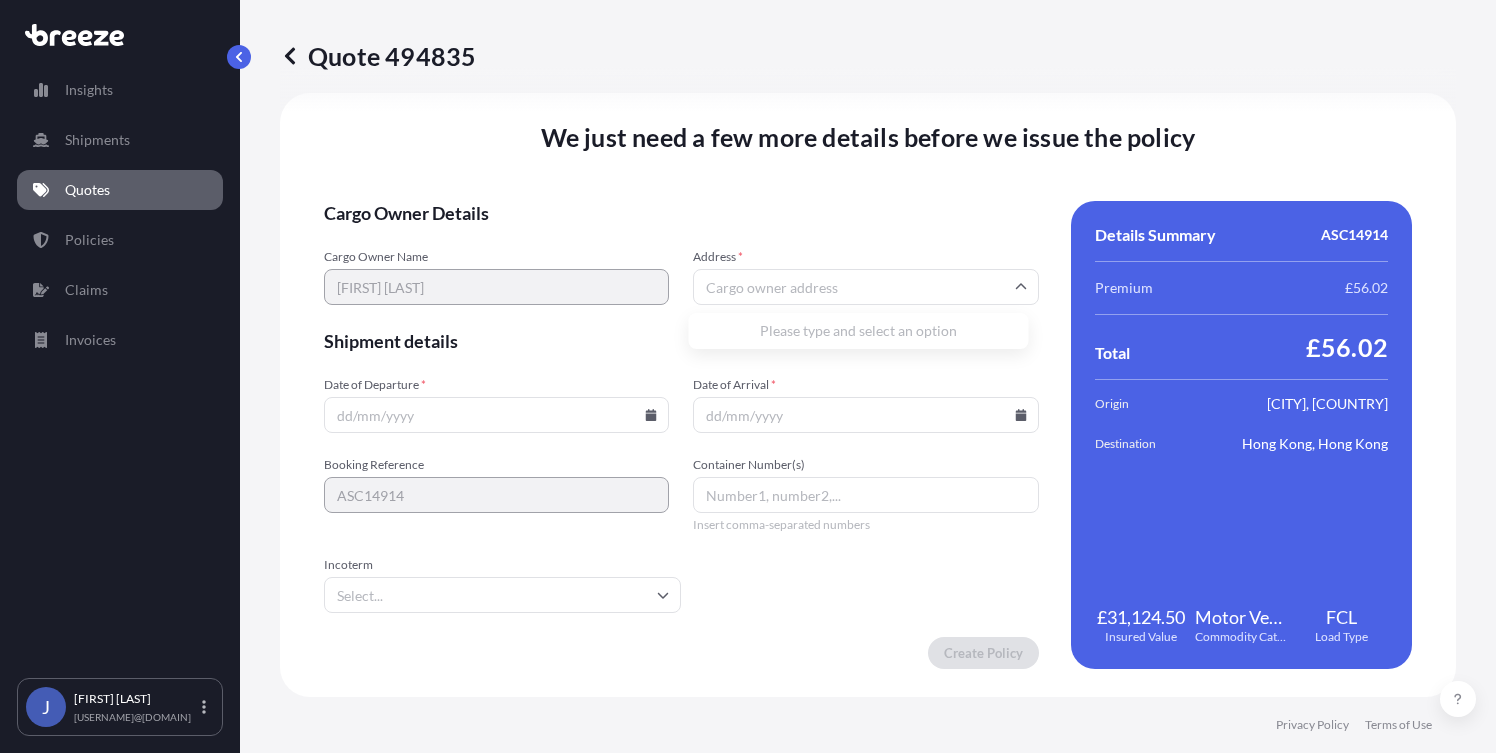 paste on "[NUMBER]/[NUMBER] [STREET] [CITY], [CITY] [POSTAL CODE]" 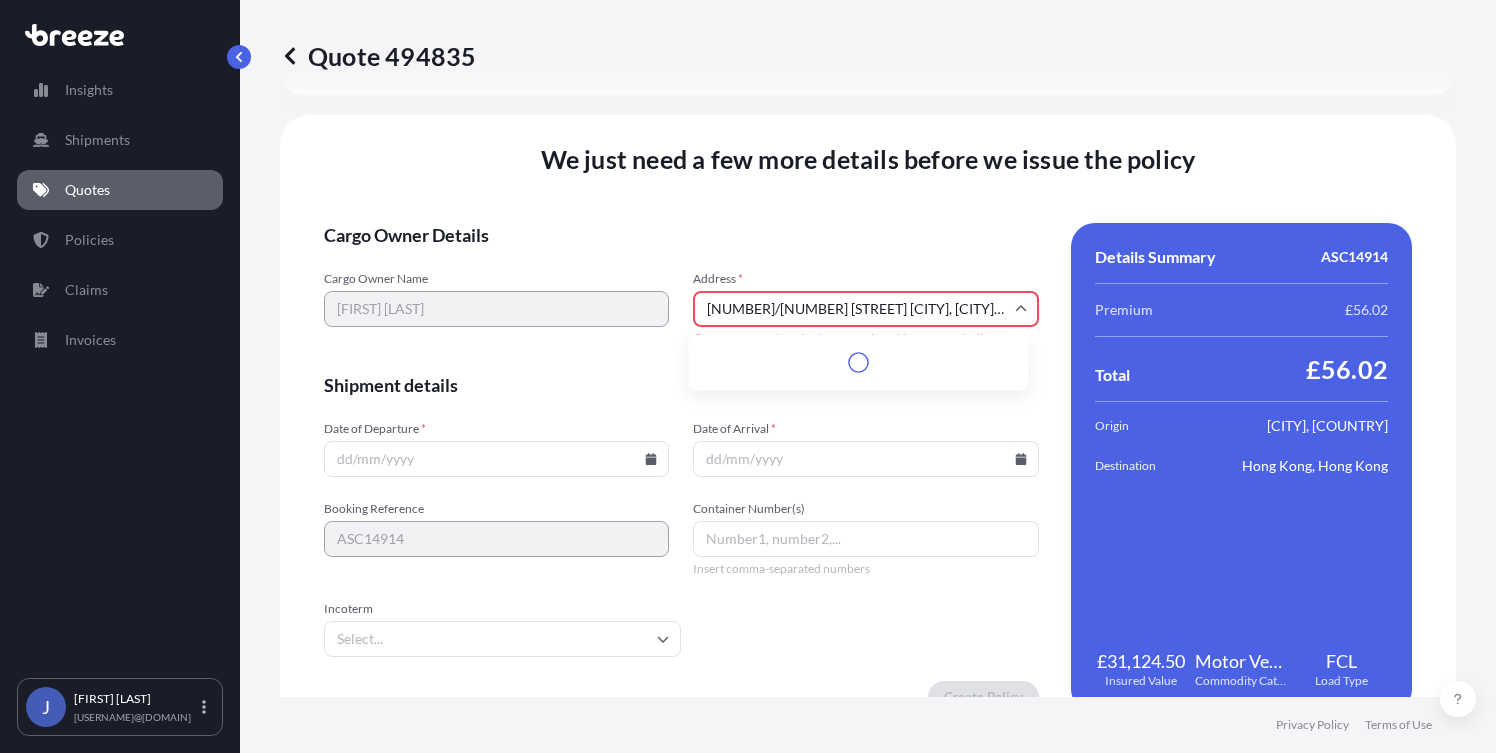 scroll, scrollTop: 2503, scrollLeft: 0, axis: vertical 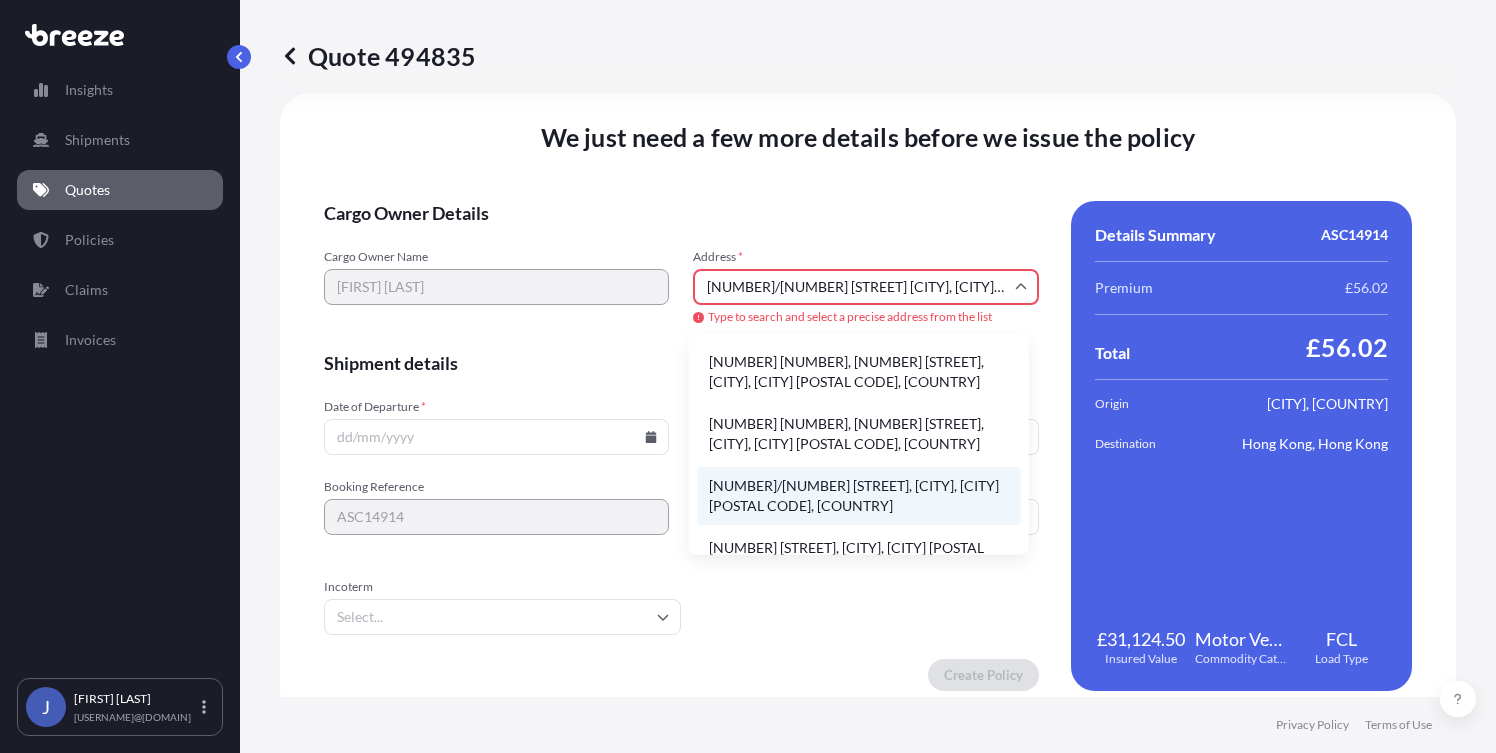 click on "[NUMBER]/[NUMBER] [STREET], [CITY], [CITY] [POSTAL CODE], [COUNTRY]" at bounding box center (859, 496) 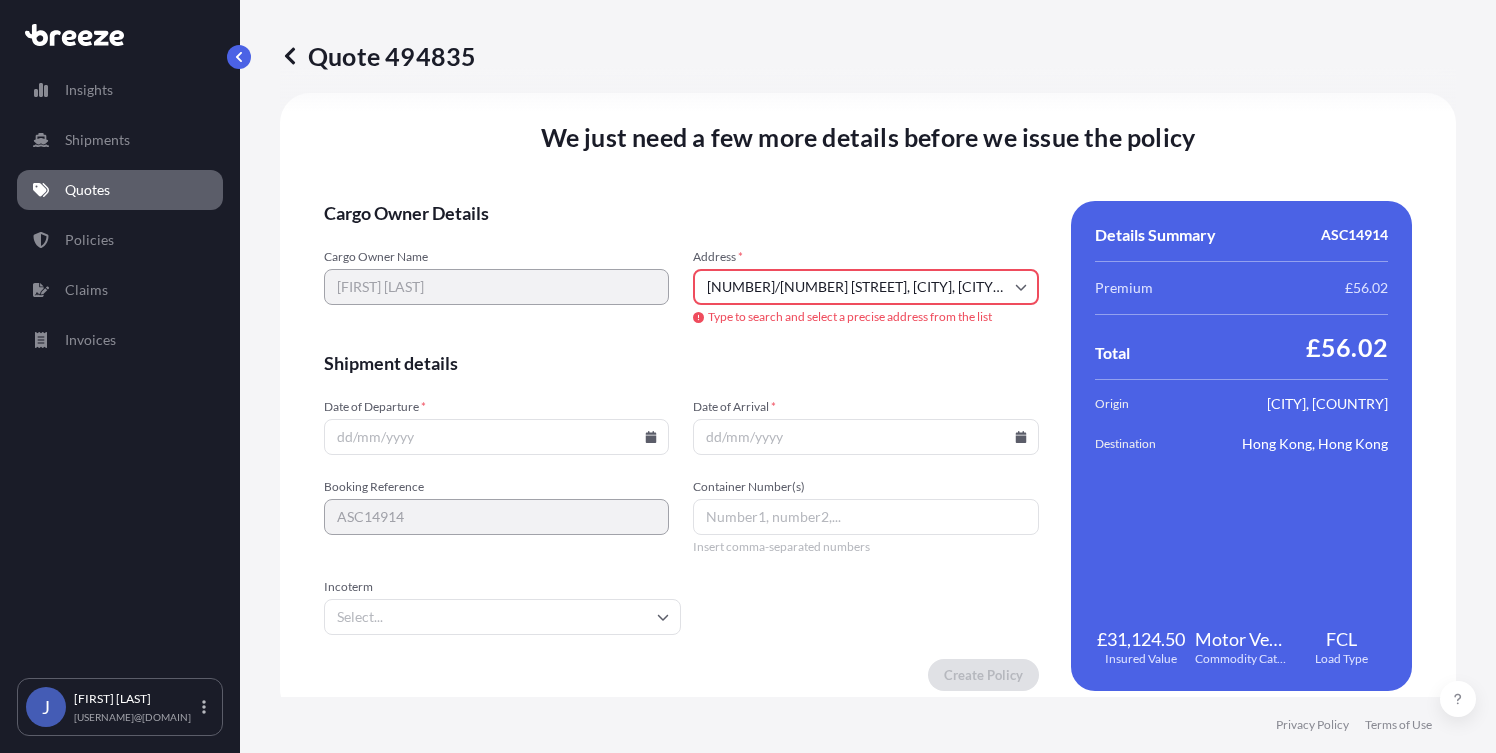 type on "[NUMBER] [STREET], [CITY], [CITY] [POSTAL CODE], [COUNTRY]" 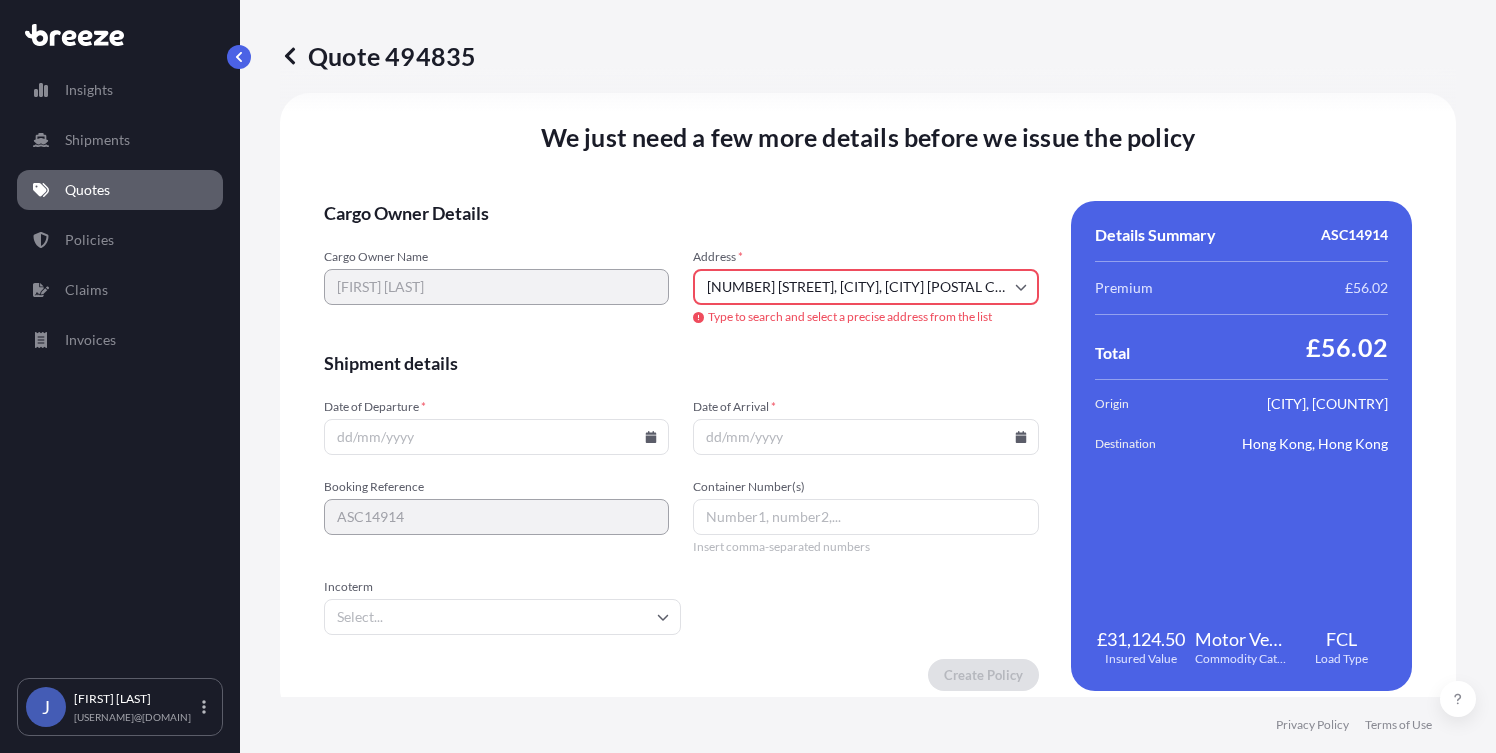 scroll, scrollTop: 2481, scrollLeft: 0, axis: vertical 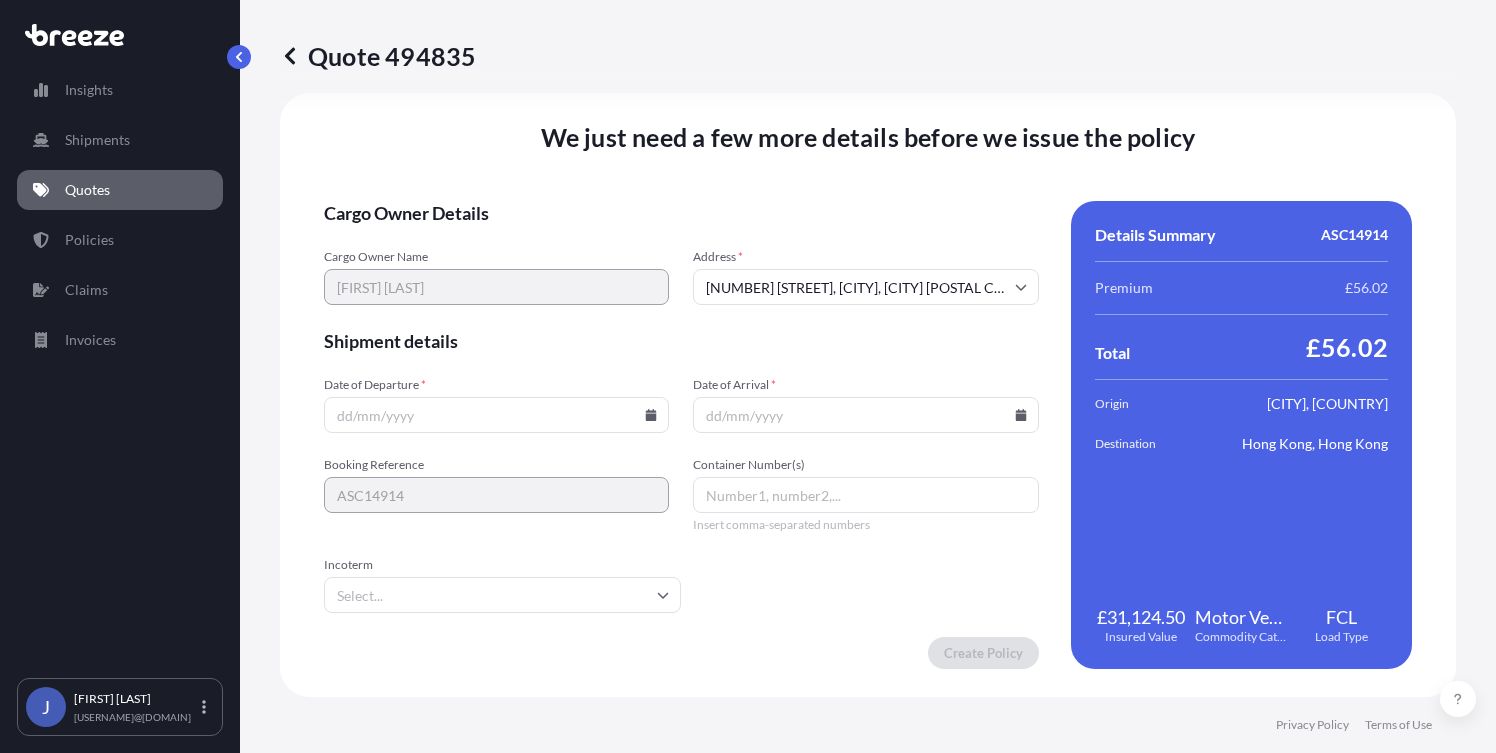 click 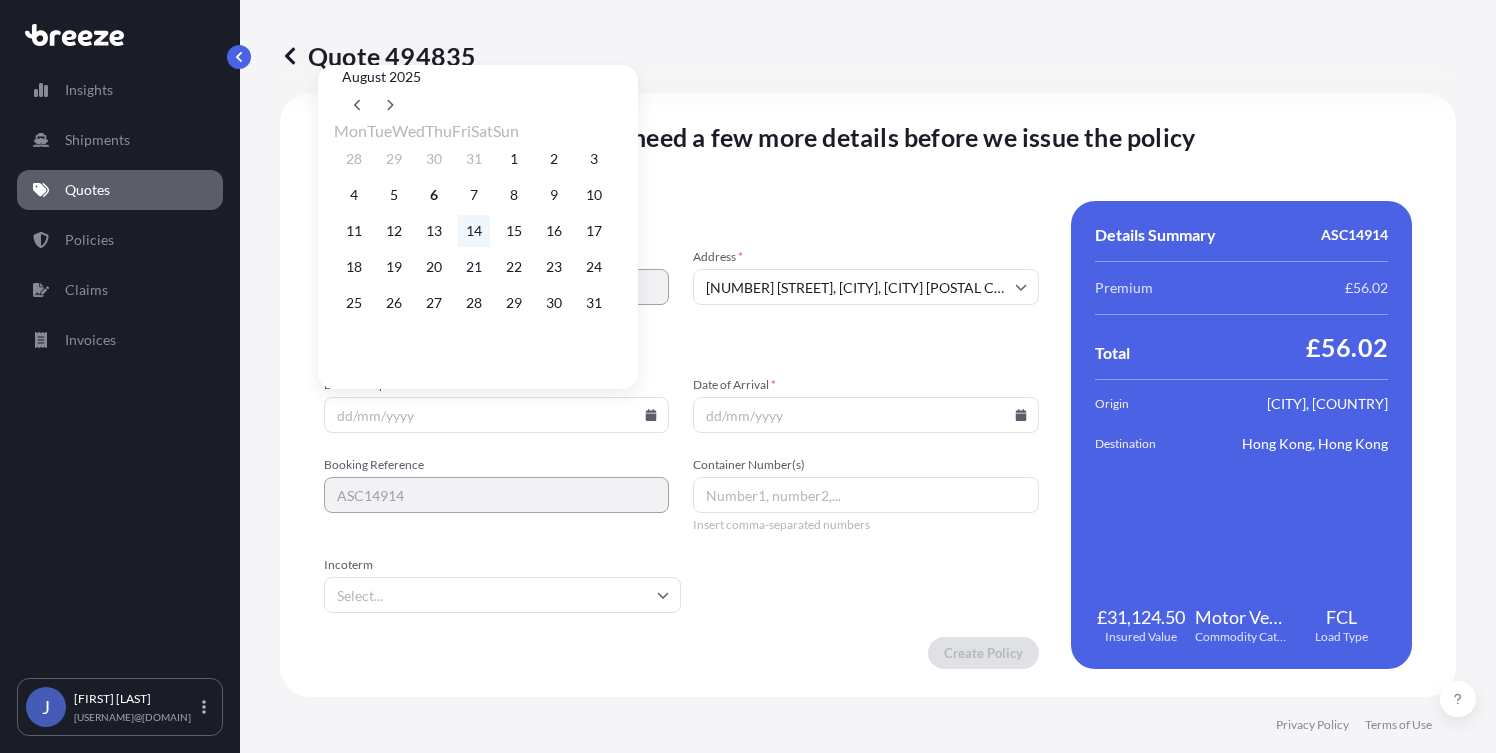 click on "14" at bounding box center (474, 231) 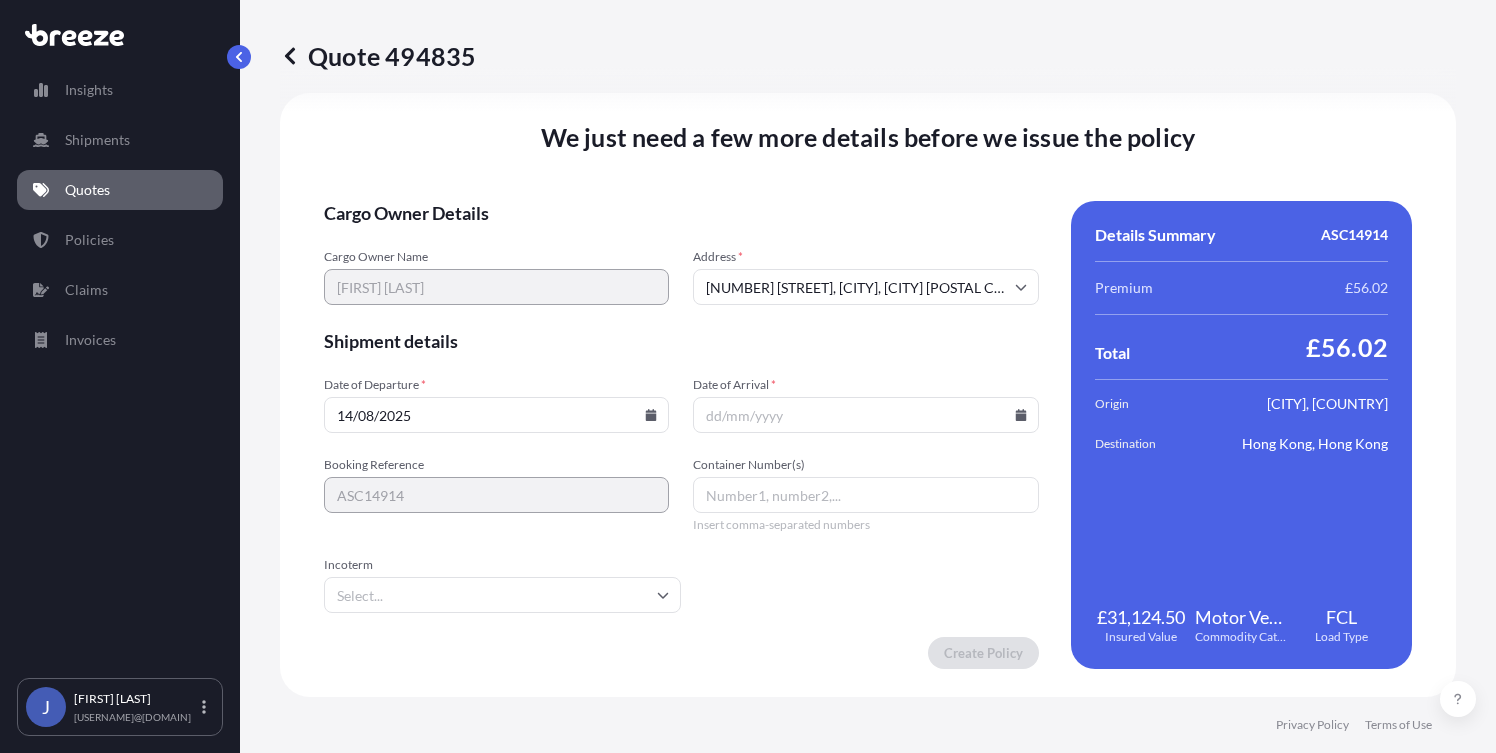 click 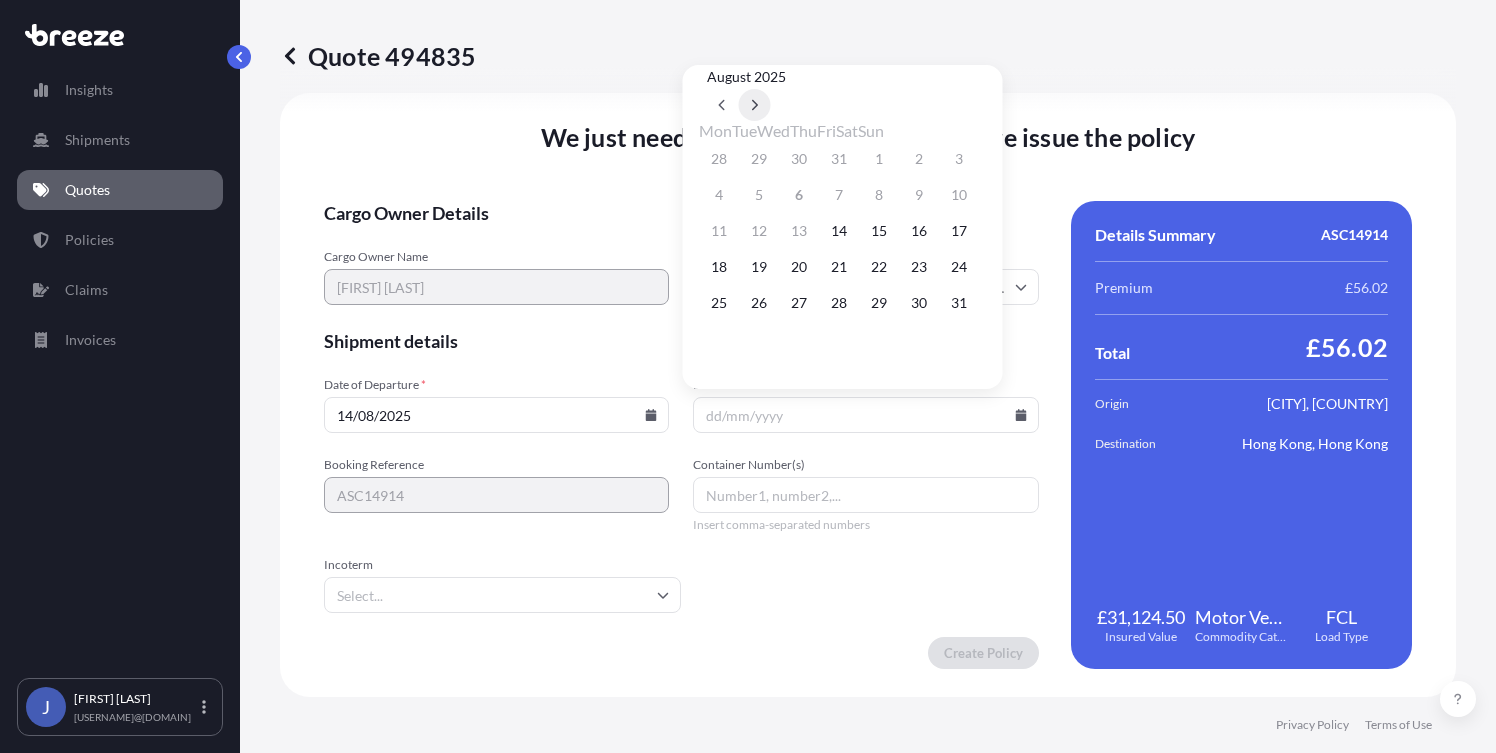 click at bounding box center [755, 105] 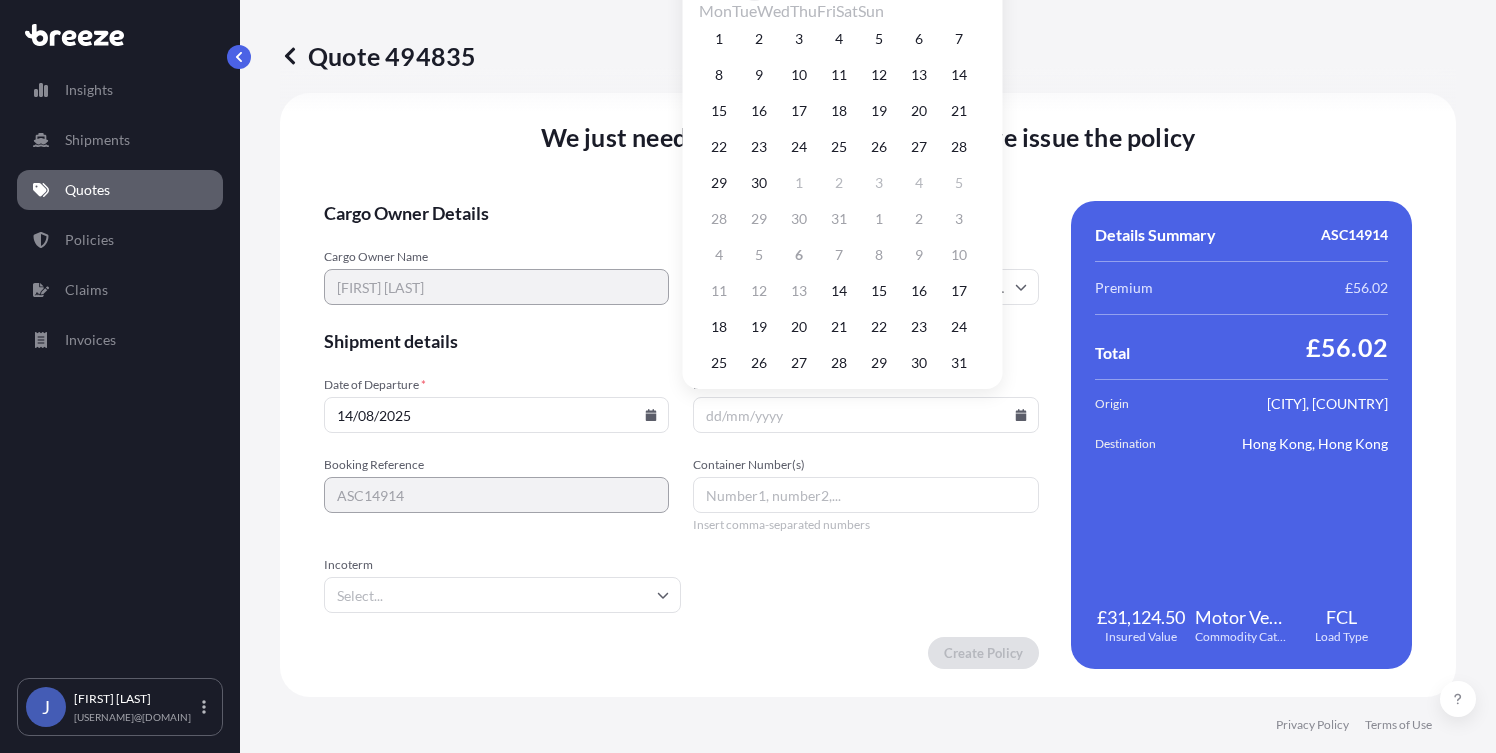 click at bounding box center [755, -15] 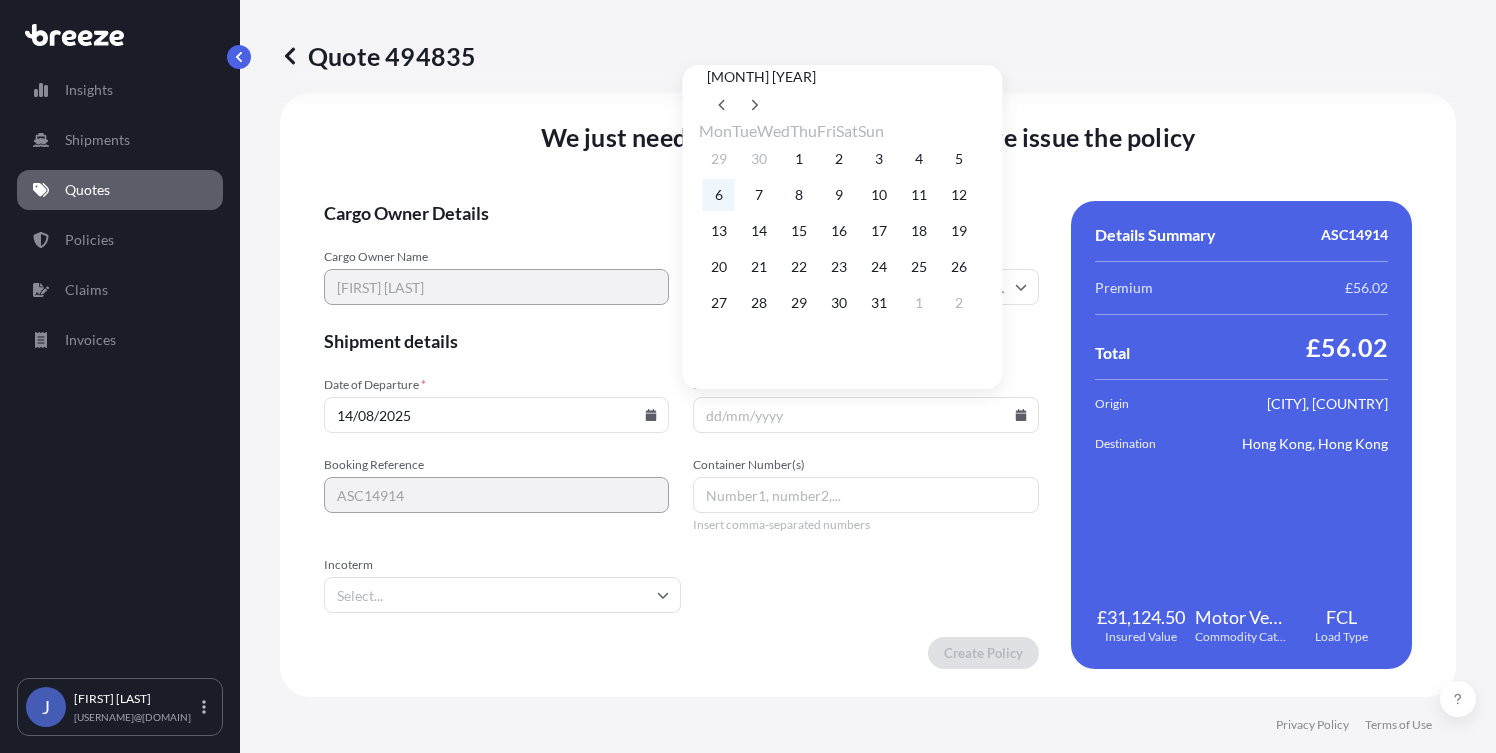 click on "6" at bounding box center (719, 195) 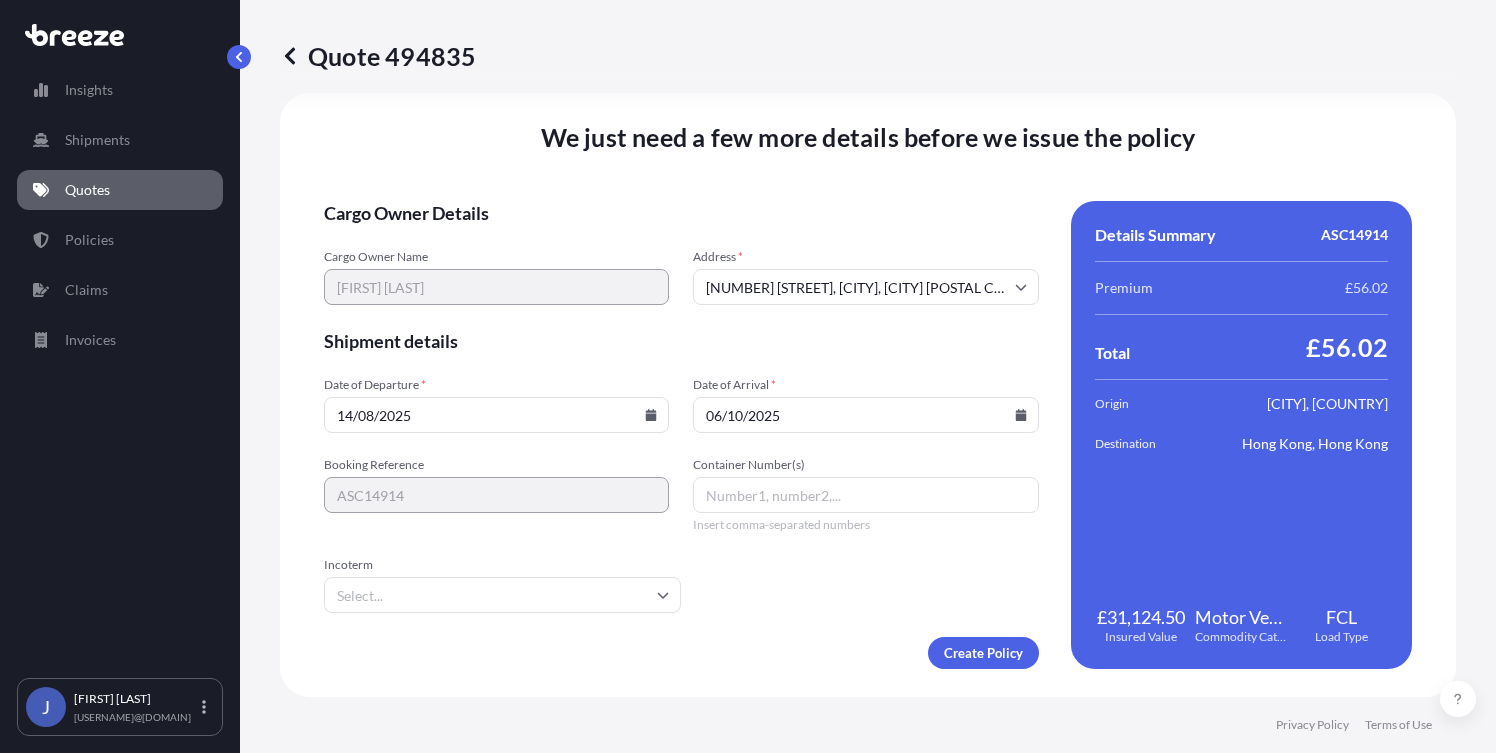 click on "Cargo Owner Details Cargo Owner Name   [FIRST] [LAST] Address   * [NUMBER] [STREET], [CITY], [CITY] [POSTAL CODE], [COUNTRY] Shipment details Date of Departure   * [DATE] Date of Arrival   * [DATE] Booking Reference   [BOOKINGREF] Container Number(s)   Insert comma-separated numbers Incoterm   Create Policy" at bounding box center (681, 435) 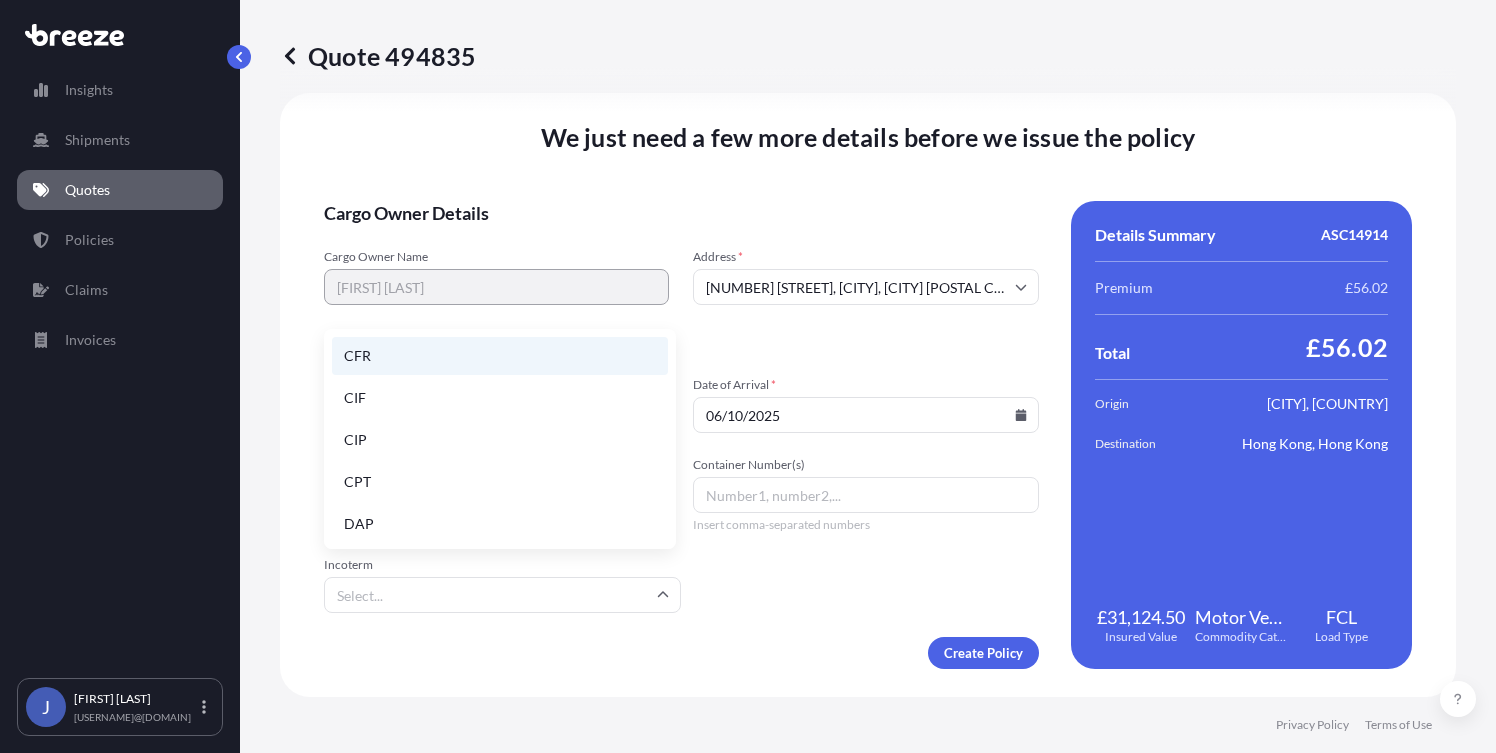 click on "CFR" at bounding box center [500, 356] 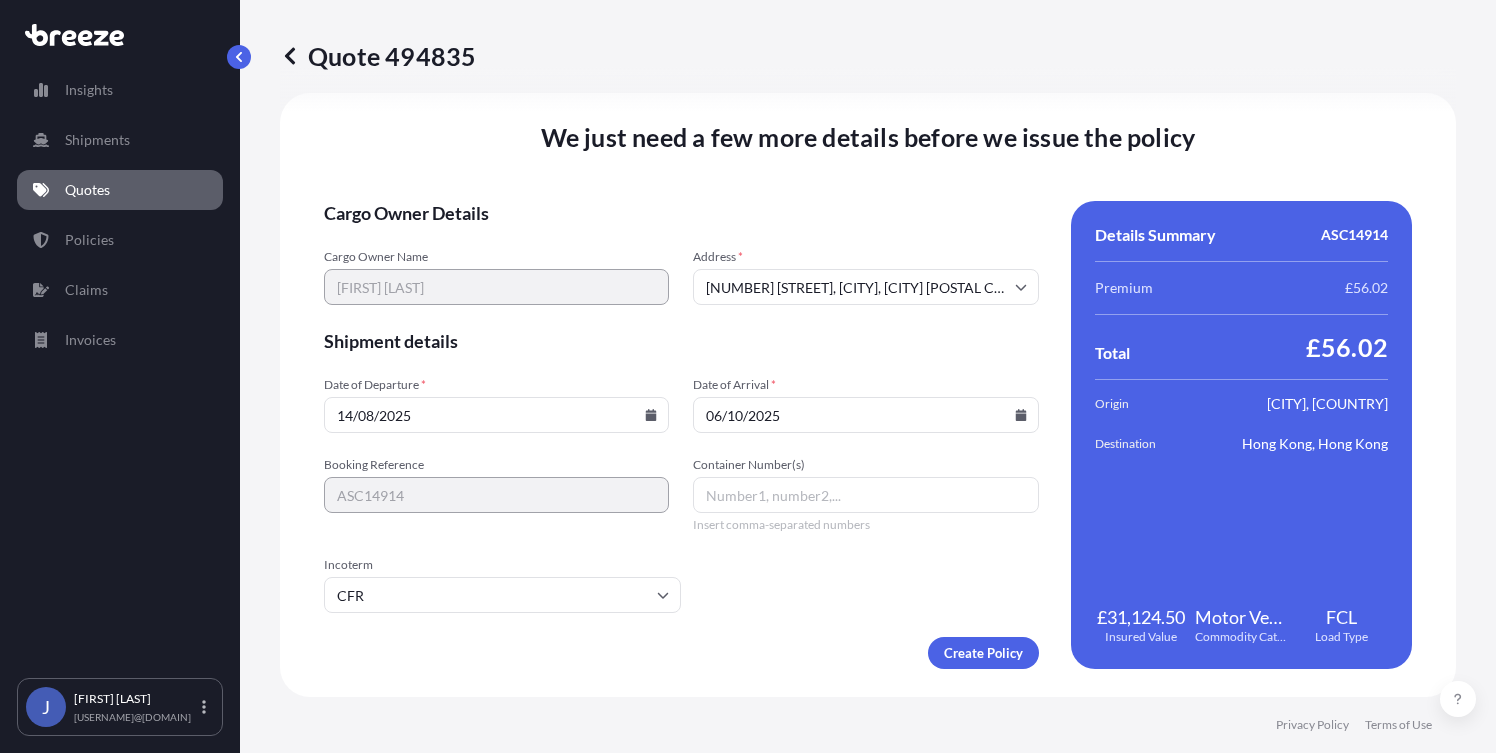 click on "Cargo Owner Details Cargo Owner Name   [FIRST] [LAST] Address   * [NUMBER] [STREET], [CITY], [CITY] [POSTAL CODE], [COUNTRY] Shipment details Date of Departure   * [DATE] Date of Arrival   * [DATE] Booking Reference   [BOOKINGREF] Container Number(s)   Insert comma-separated numbers Incoterm   CFR Create Policy" at bounding box center (681, 435) 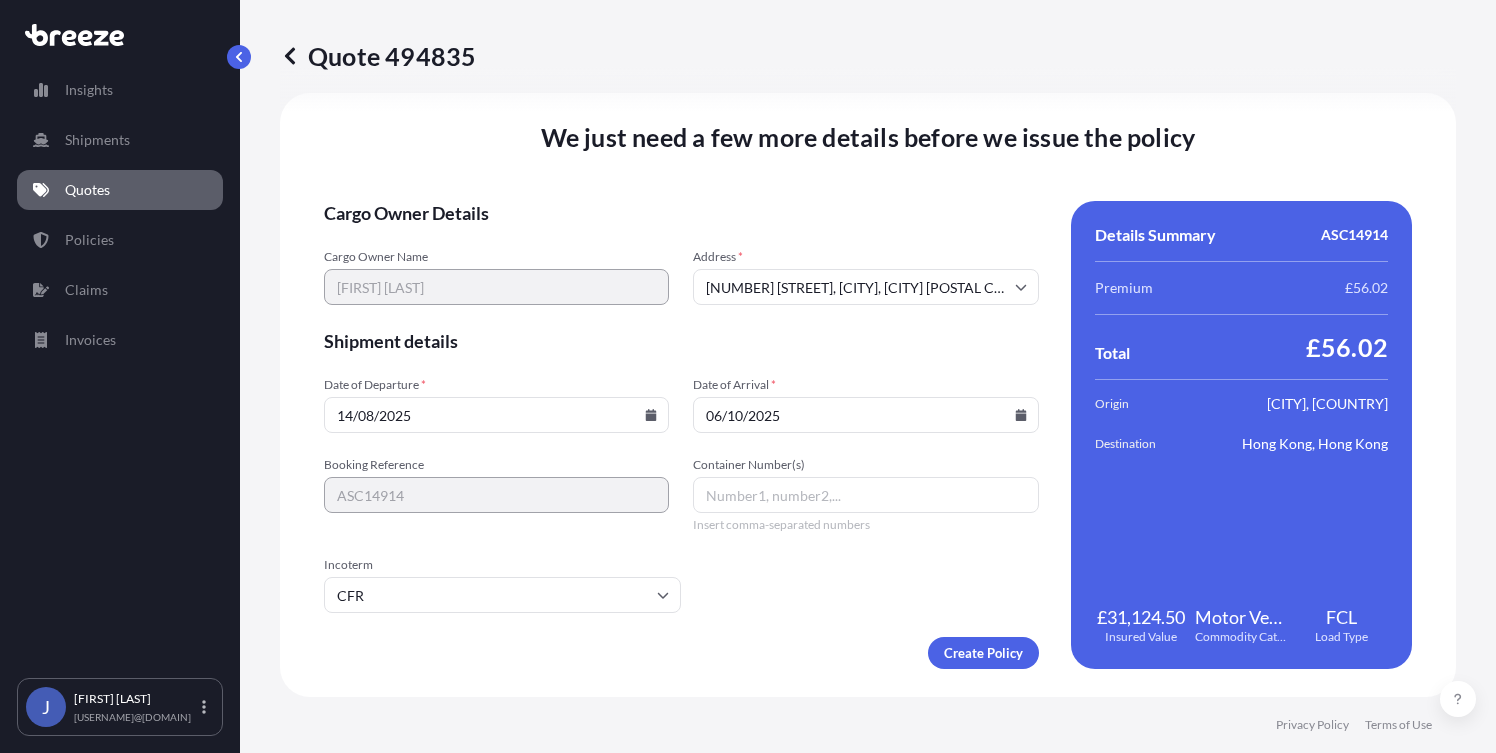click on "Cargo Owner Details Cargo Owner Name   [FIRST] [LAST] Address   * [NUMBER] [STREET], [CITY], [CITY] [POSTAL CODE], [COUNTRY] Shipment details Date of Departure   * [DATE] Date of Arrival   * [DATE] Booking Reference   [BOOKINGREF] Container Number(s)   Insert comma-separated numbers Incoterm   CFR Create Policy" at bounding box center [681, 435] 